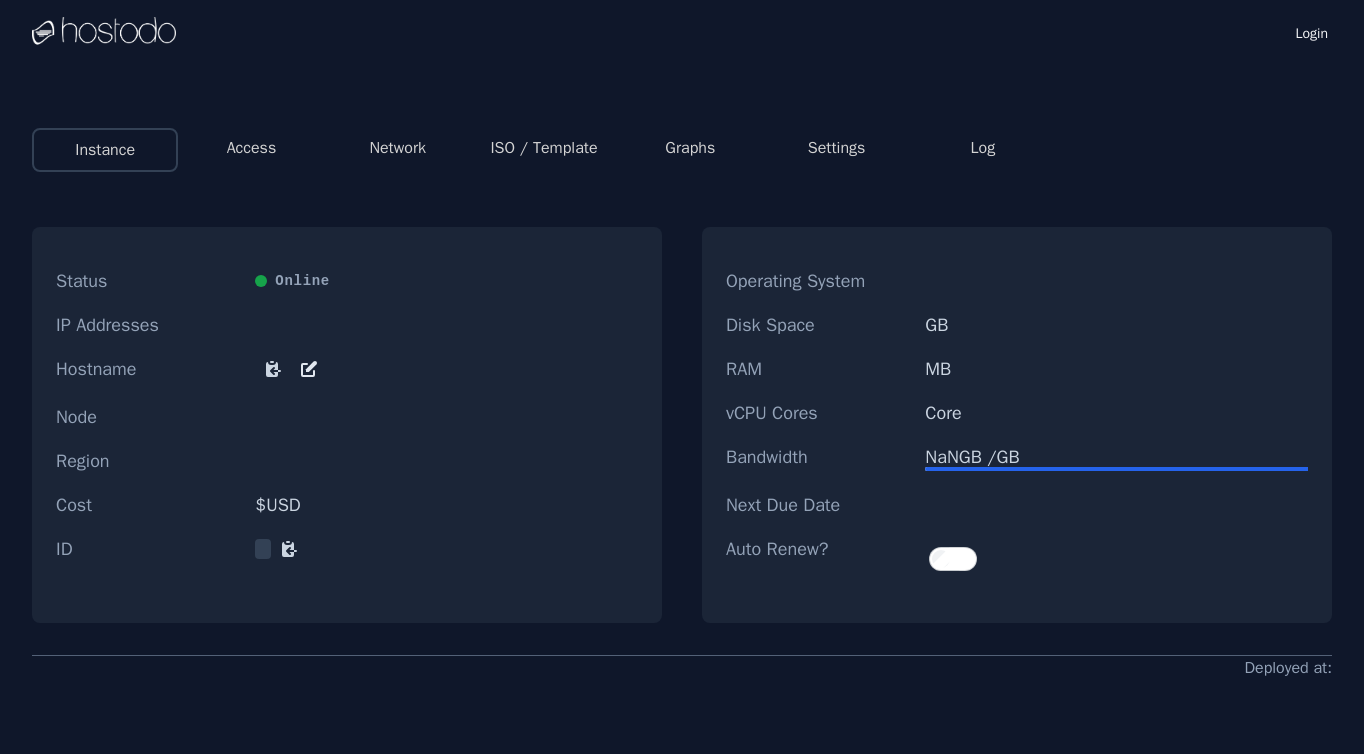 scroll, scrollTop: 0, scrollLeft: 0, axis: both 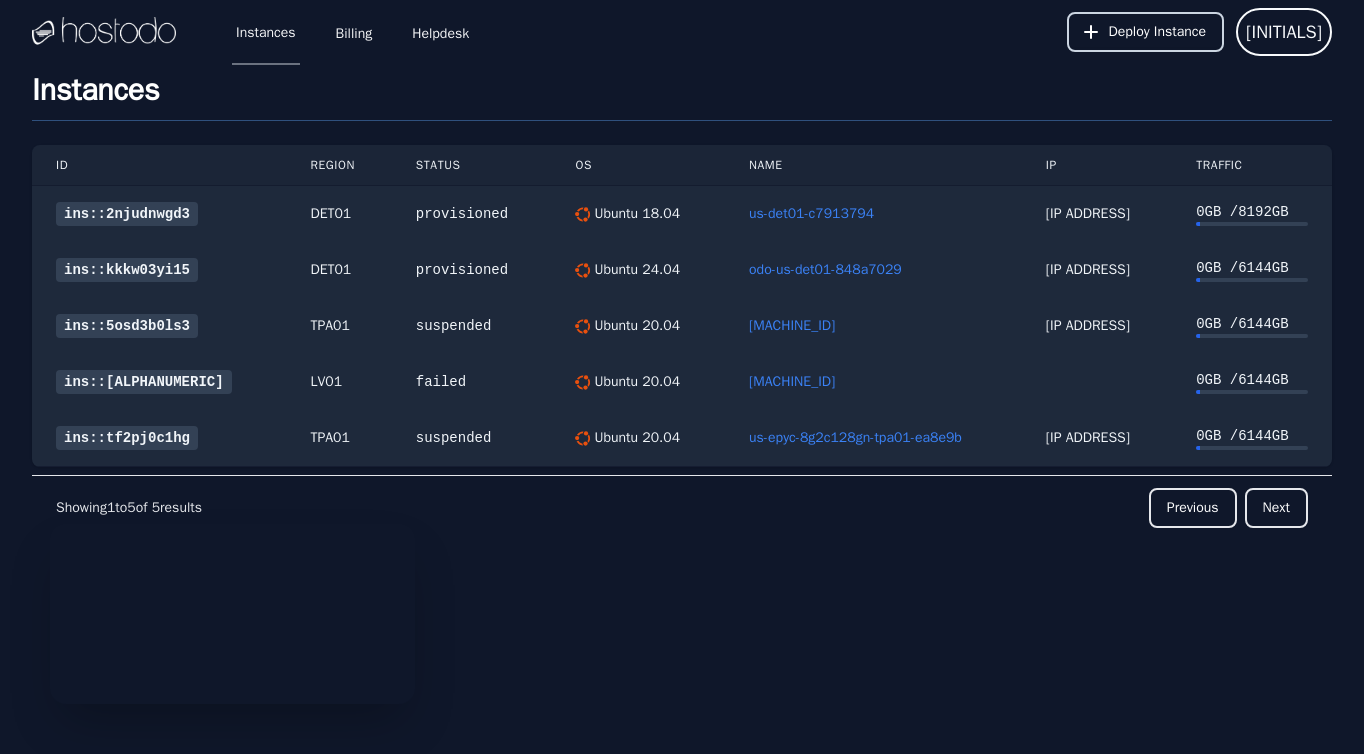 click on "Deploy Instance" at bounding box center (1158, 32) 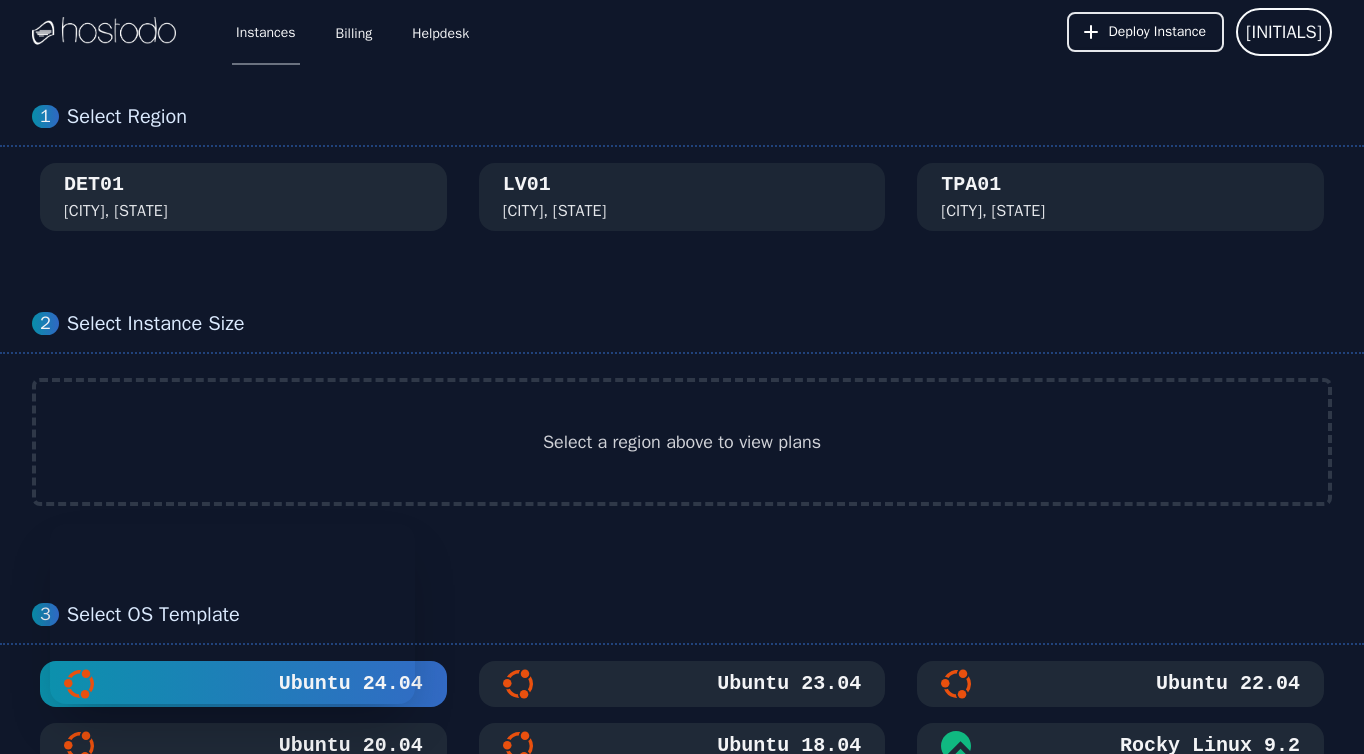 click on "DET01   Detroit, MI" at bounding box center [243, 197] 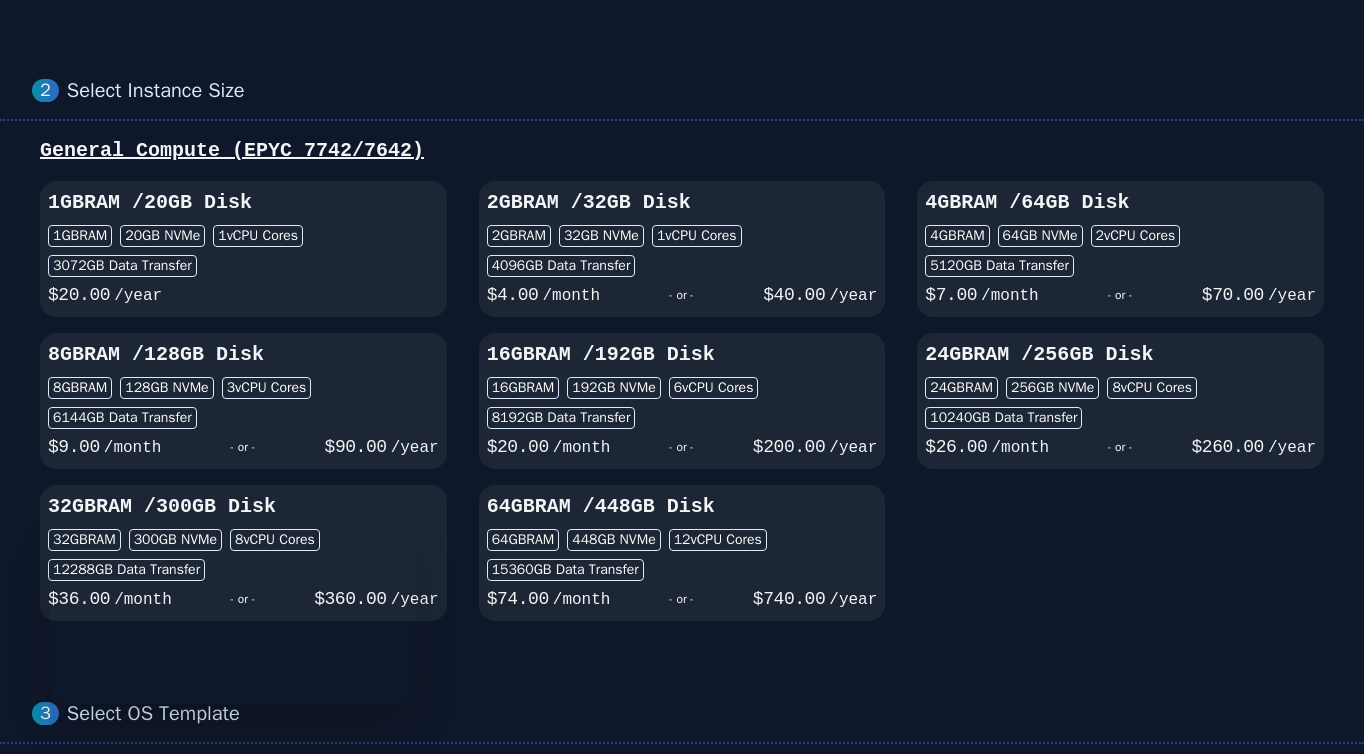 scroll, scrollTop: 237, scrollLeft: 0, axis: vertical 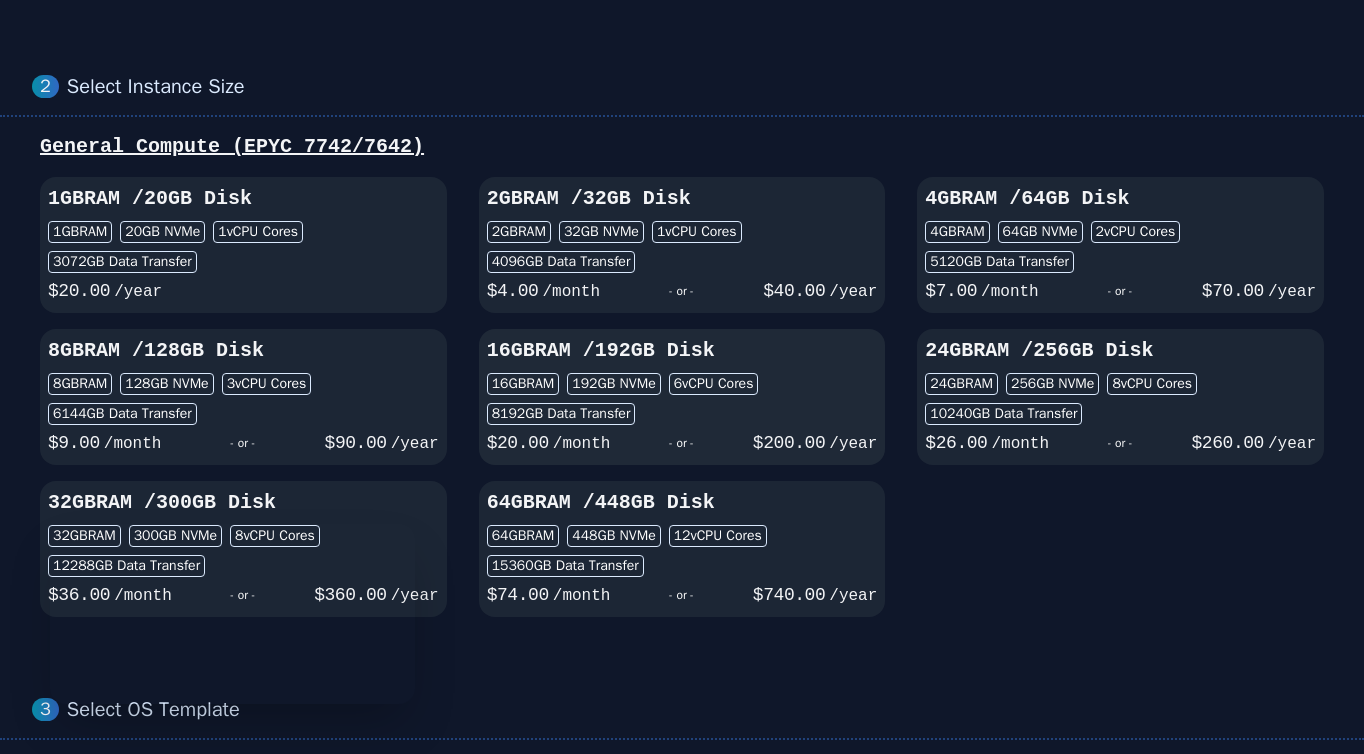 click on "16GB  RAM  /  192 GB Disk 16GB  RAM 192 GB NVMe 6  vCPU Cores  8192 GB Data Transfer $ 20.00 /month - or - $ 200.00 /year" at bounding box center (682, 397) 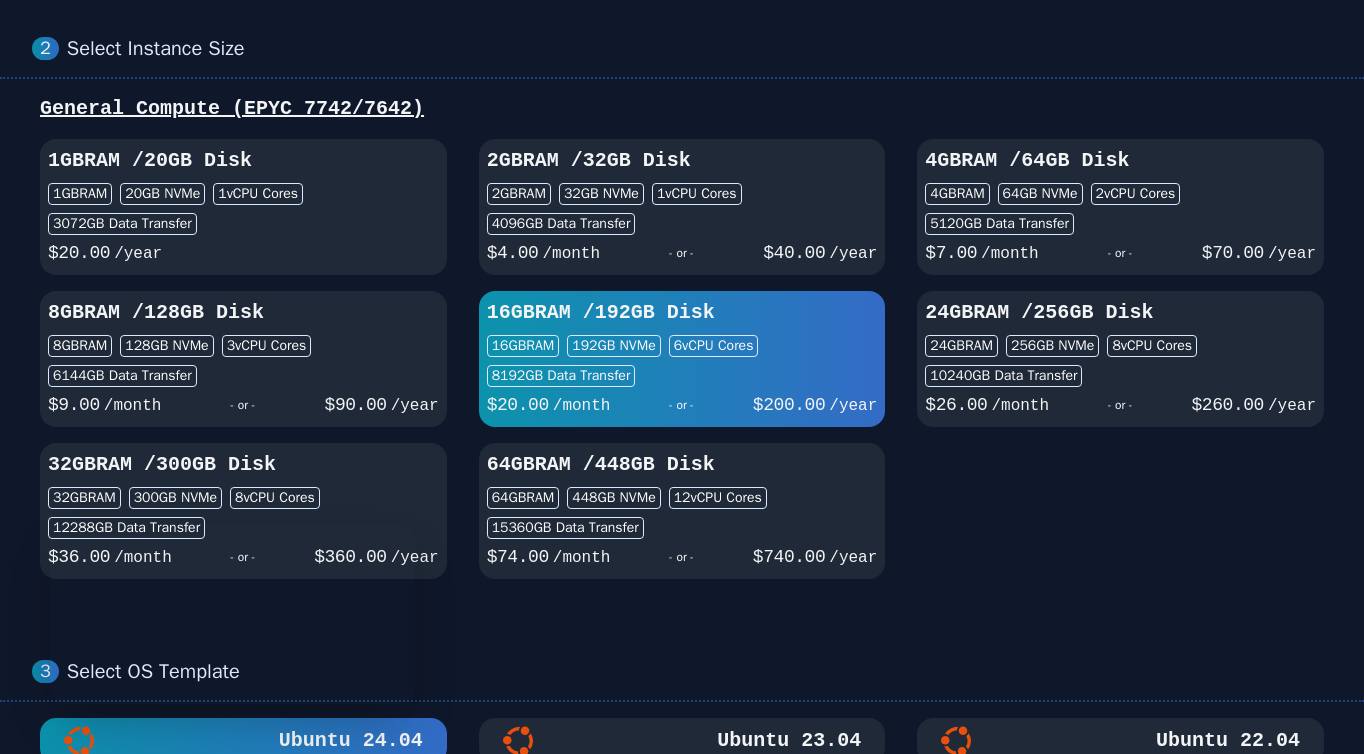scroll, scrollTop: 283, scrollLeft: 0, axis: vertical 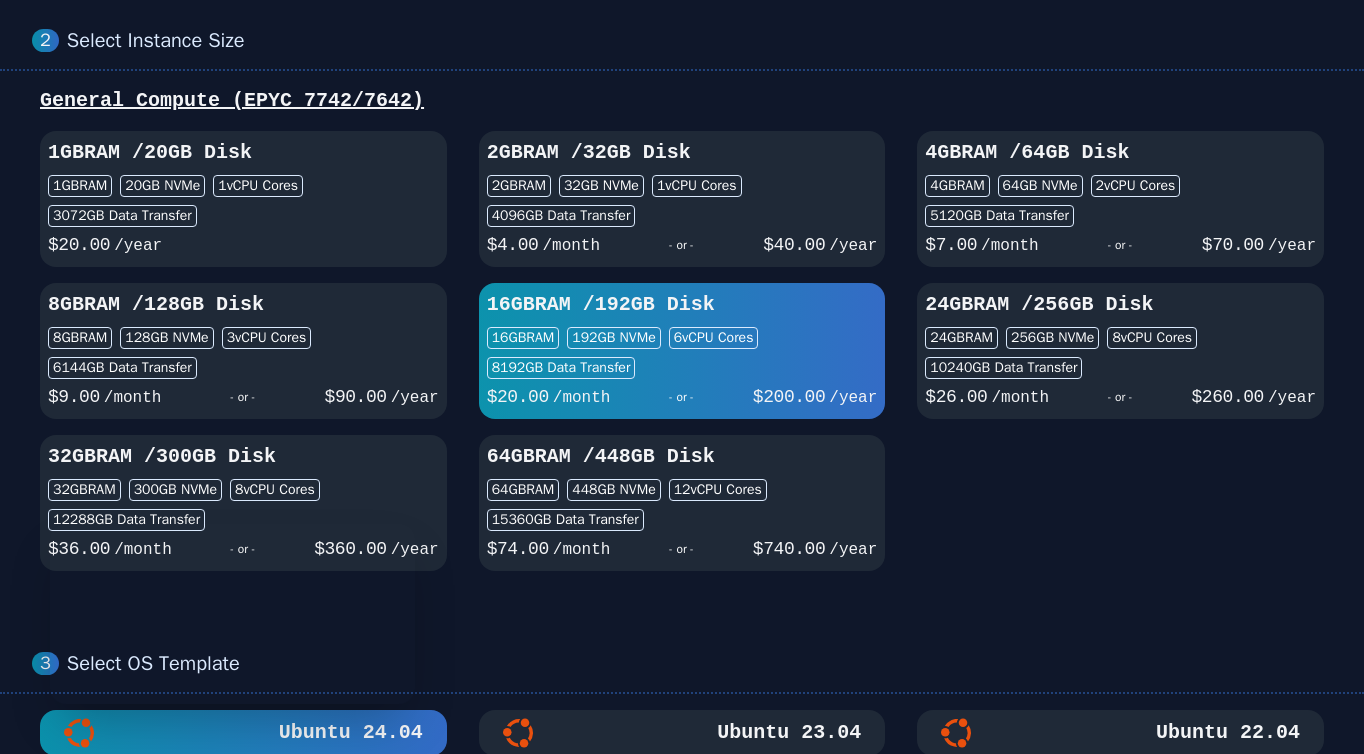 click on "16GB  RAM  /  192 GB Disk" at bounding box center (682, 305) 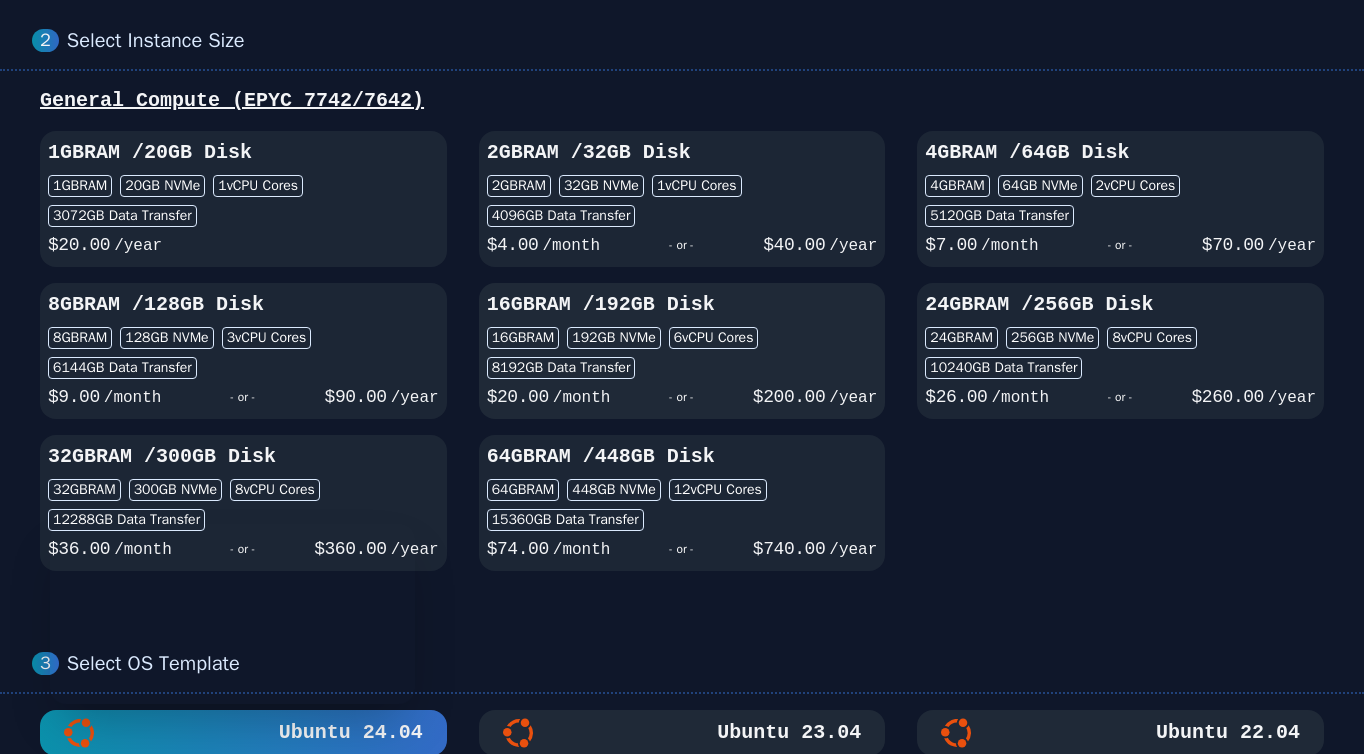 click on "16GB  RAM  /  192 GB Disk" at bounding box center [682, 305] 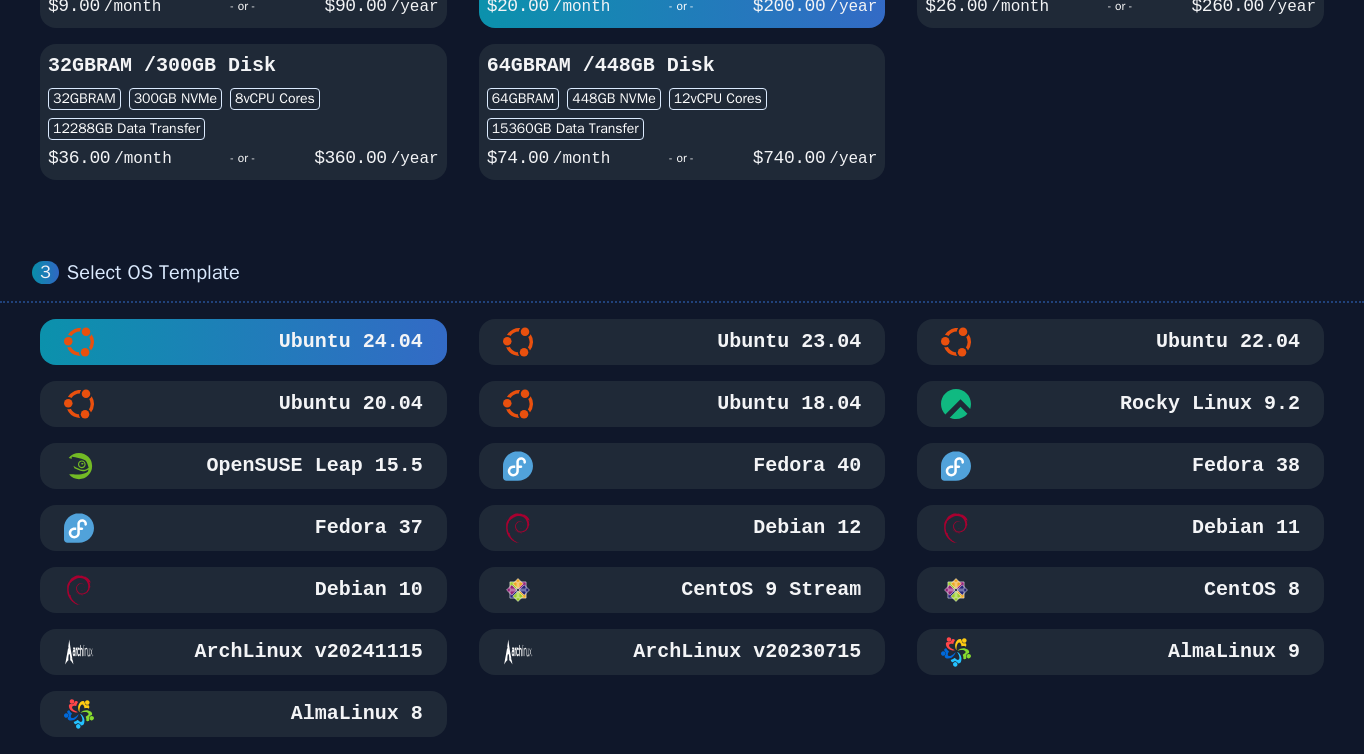 scroll, scrollTop: 698, scrollLeft: 0, axis: vertical 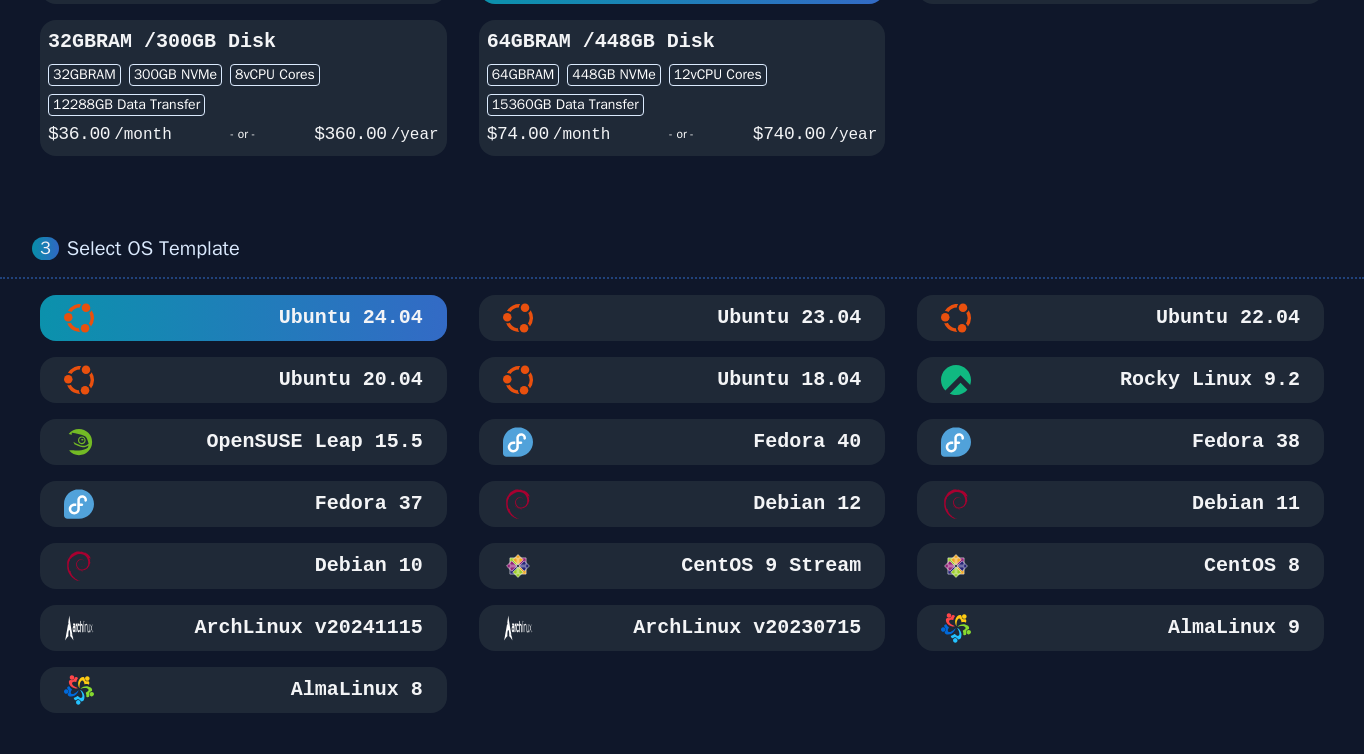 click on "Ubuntu 18.04" at bounding box center (682, 380) 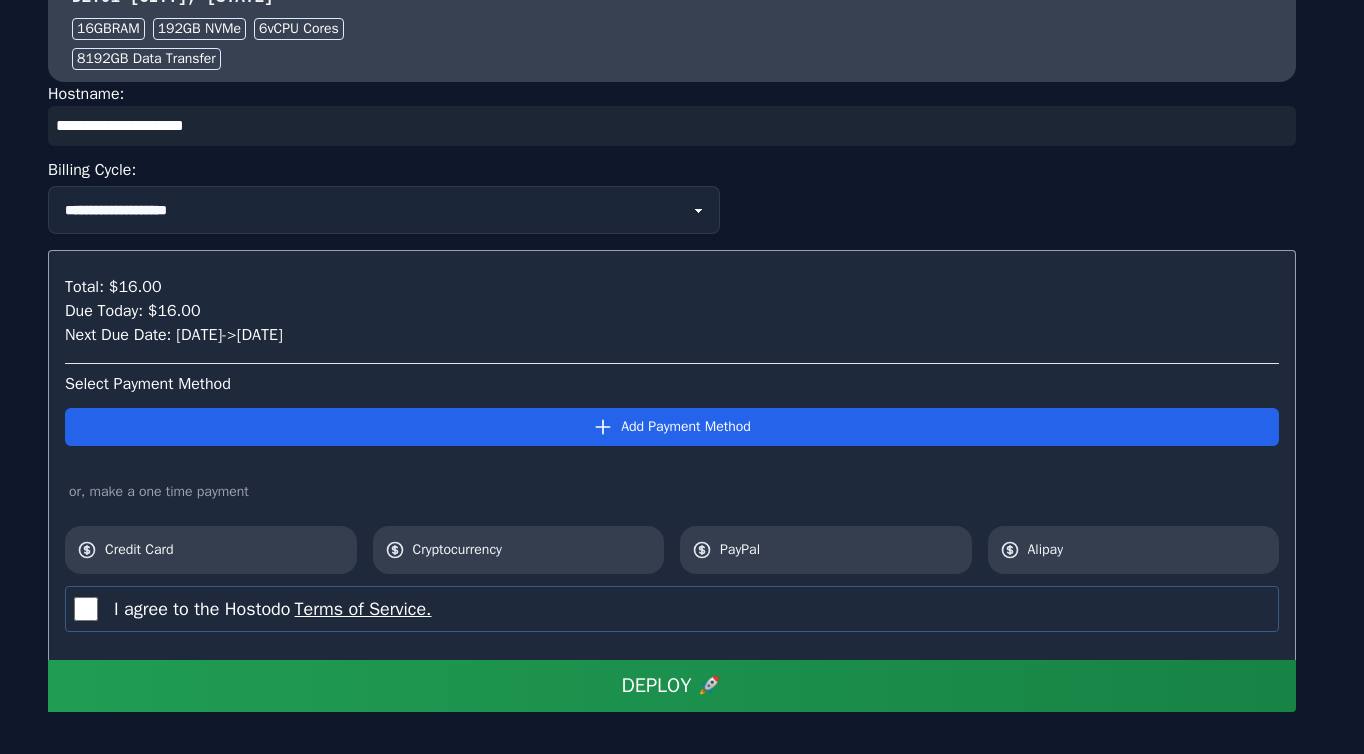 scroll, scrollTop: 2012, scrollLeft: 0, axis: vertical 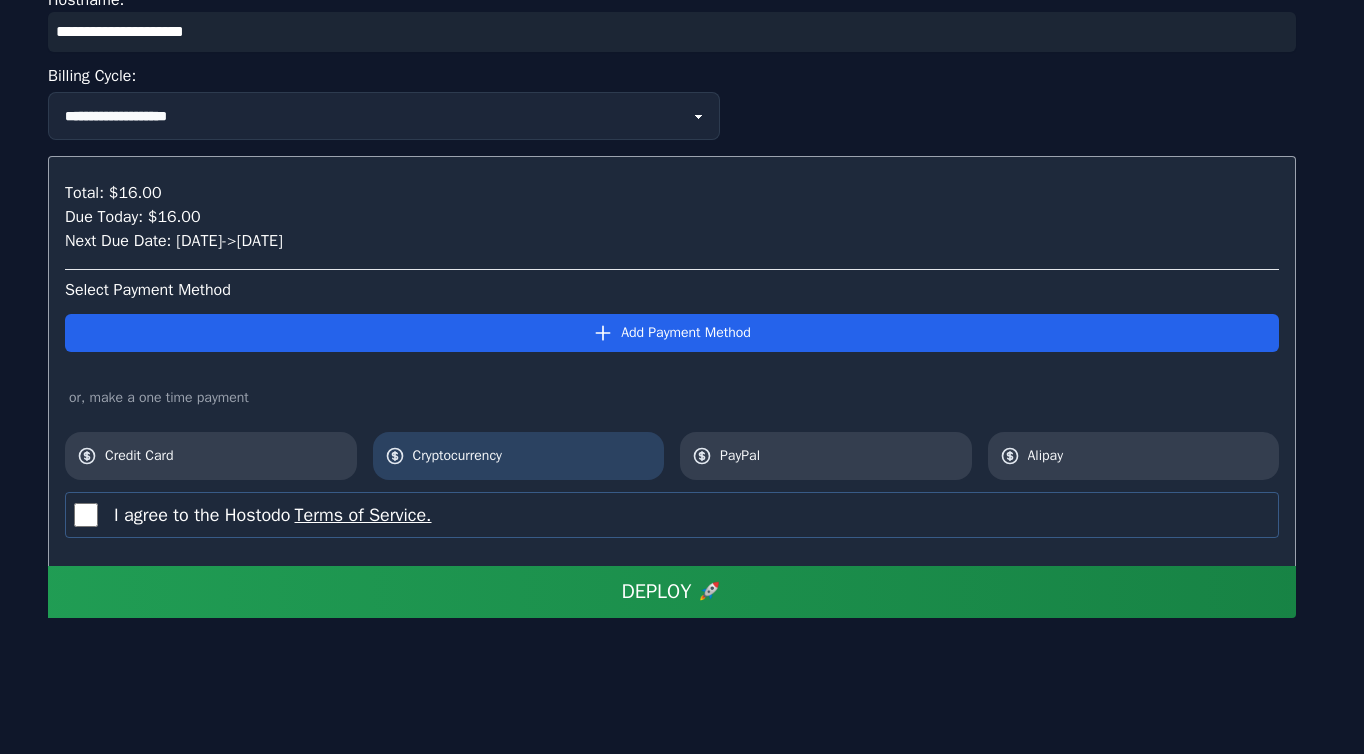 click on "Cryptocurrency" at bounding box center [533, 456] 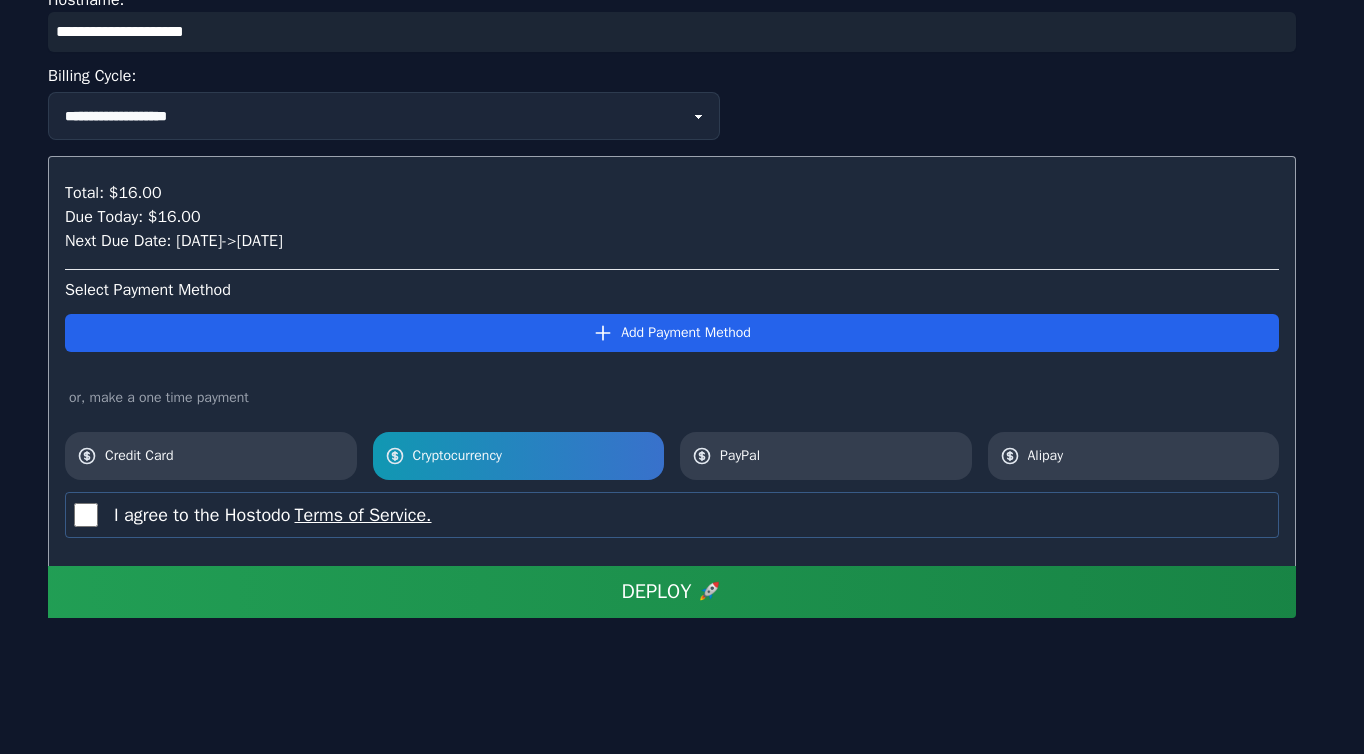 click on "DEPLOY 🚀" at bounding box center [672, 592] 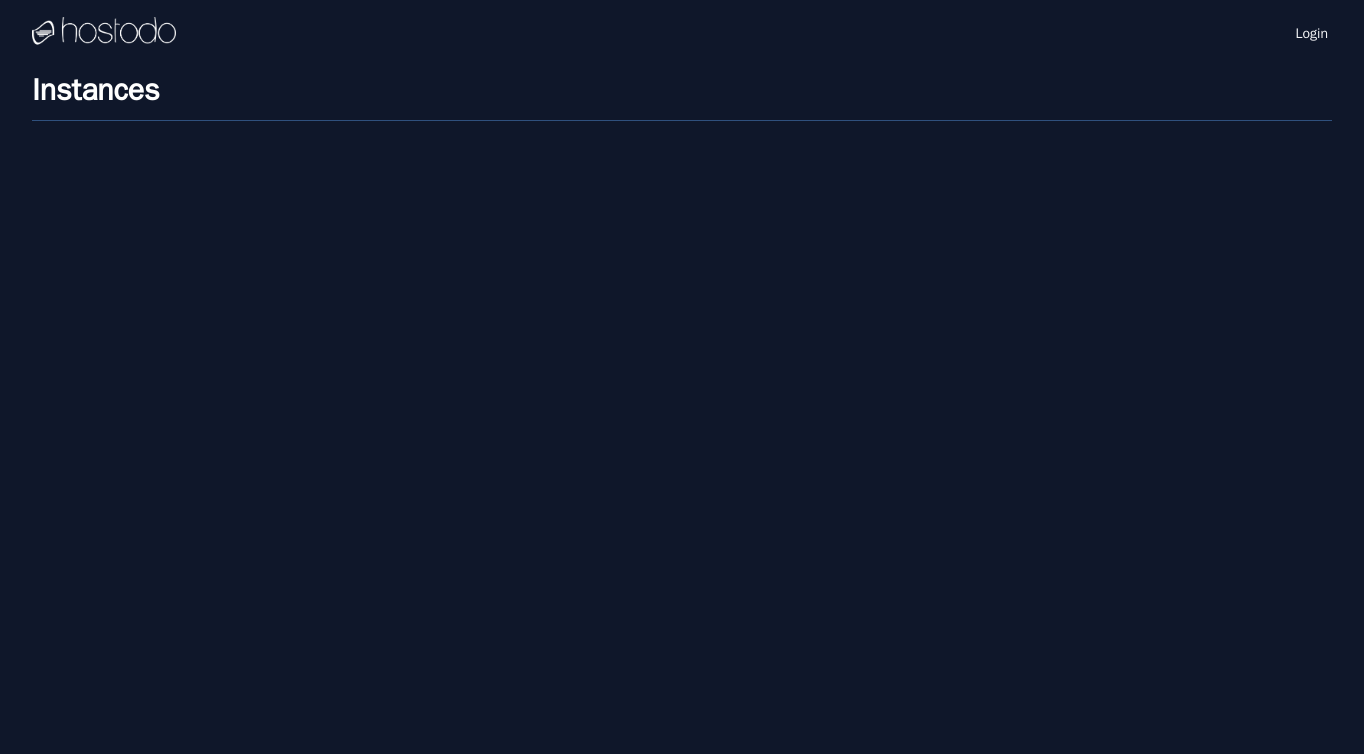 scroll, scrollTop: 0, scrollLeft: 0, axis: both 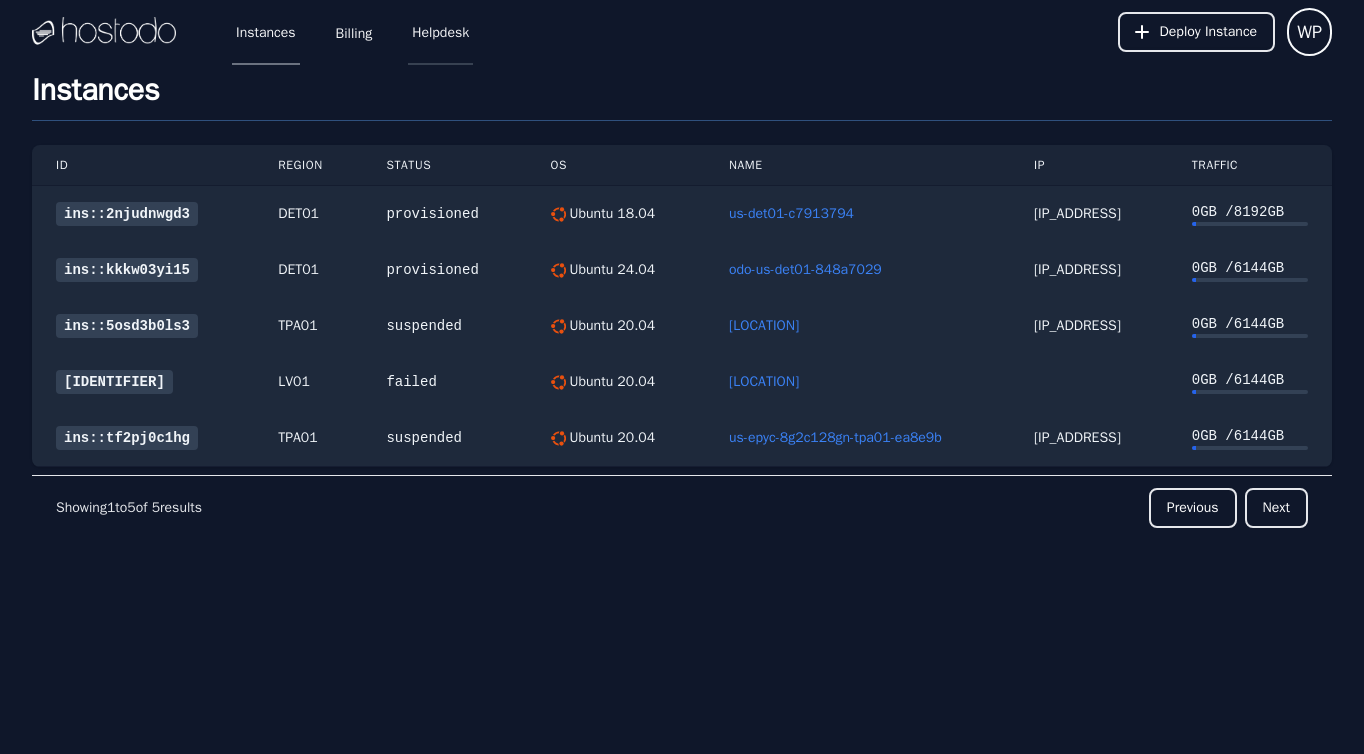click on "Helpdesk" at bounding box center (440, 32) 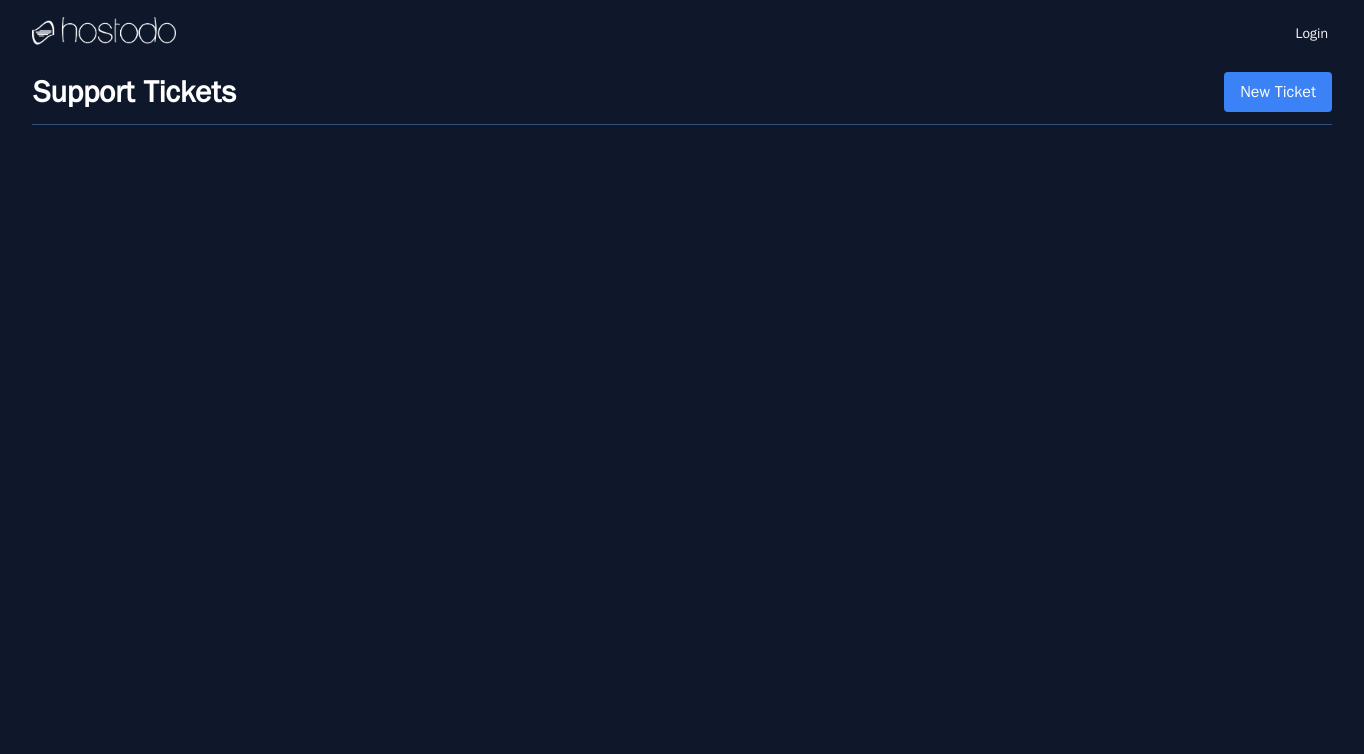 scroll, scrollTop: 0, scrollLeft: 0, axis: both 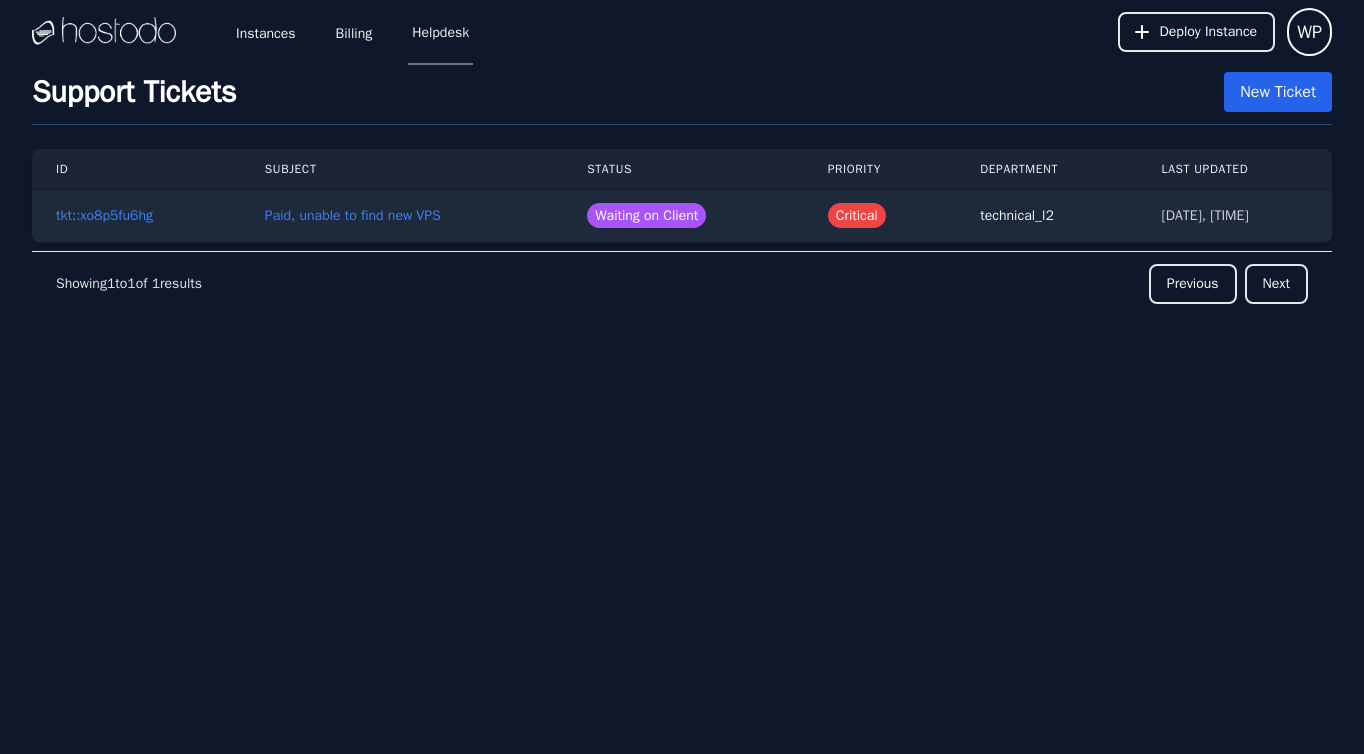 click on "New Ticket" at bounding box center (1278, 92) 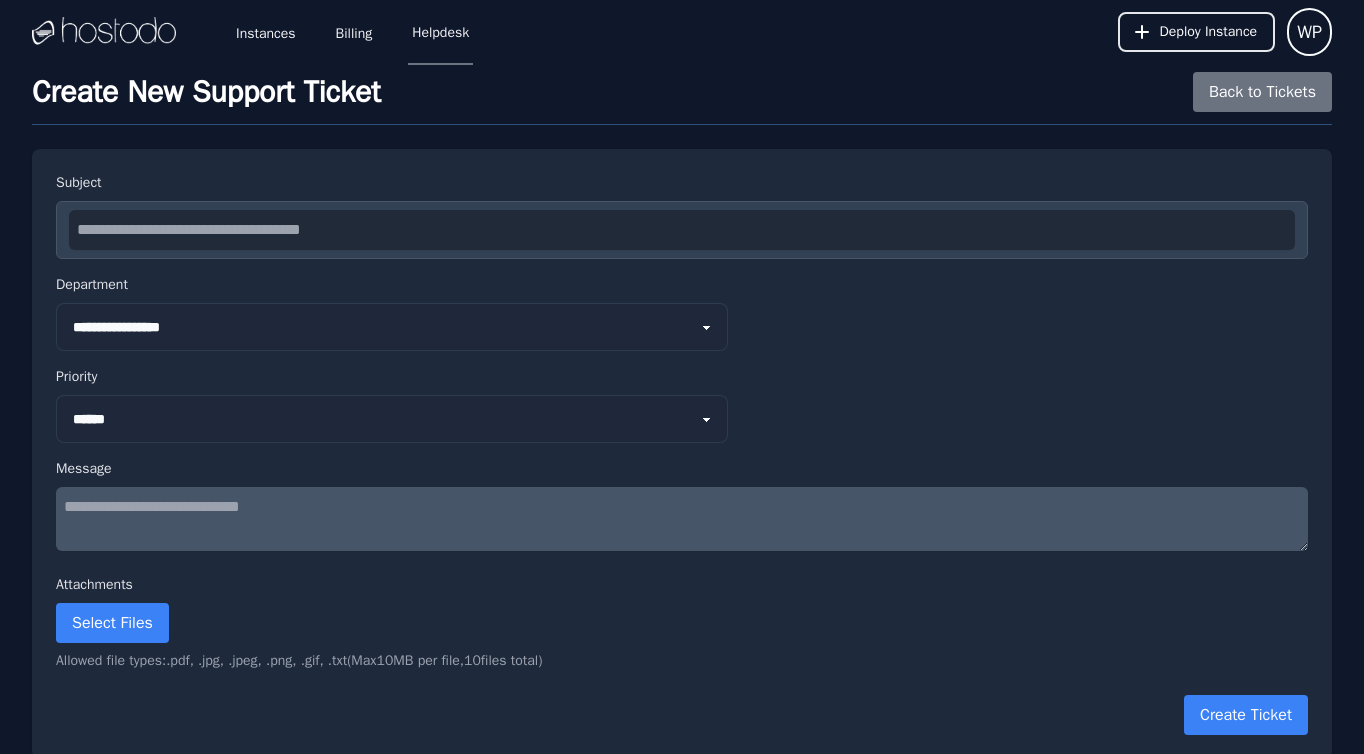 click at bounding box center (682, 230) 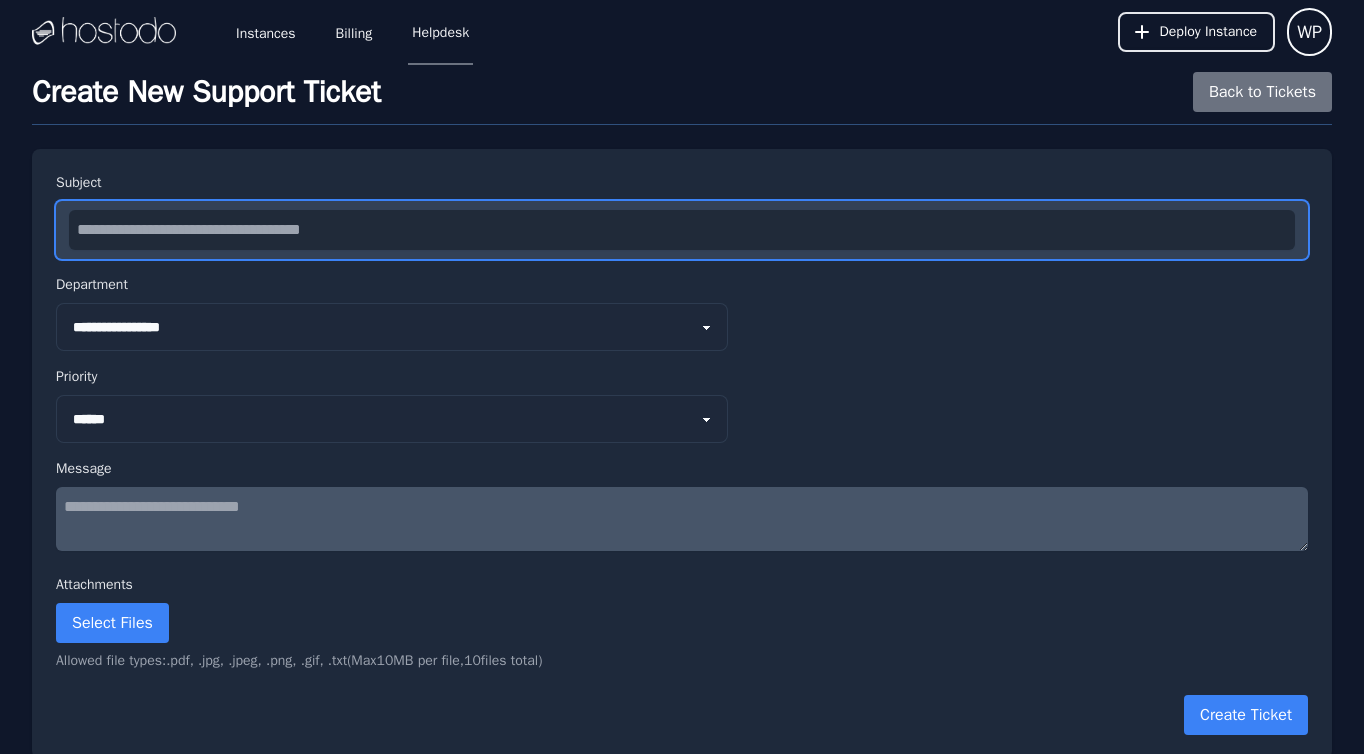 click at bounding box center (682, 230) 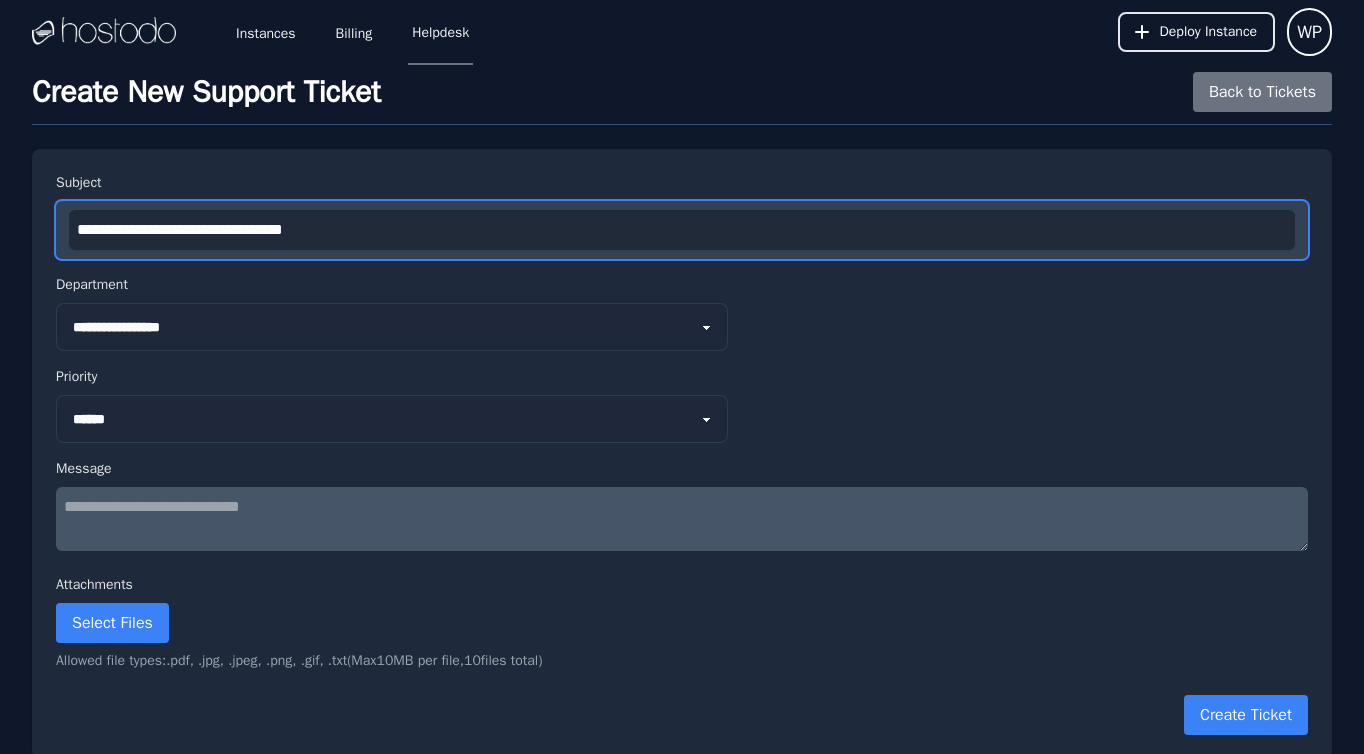 type on "**********" 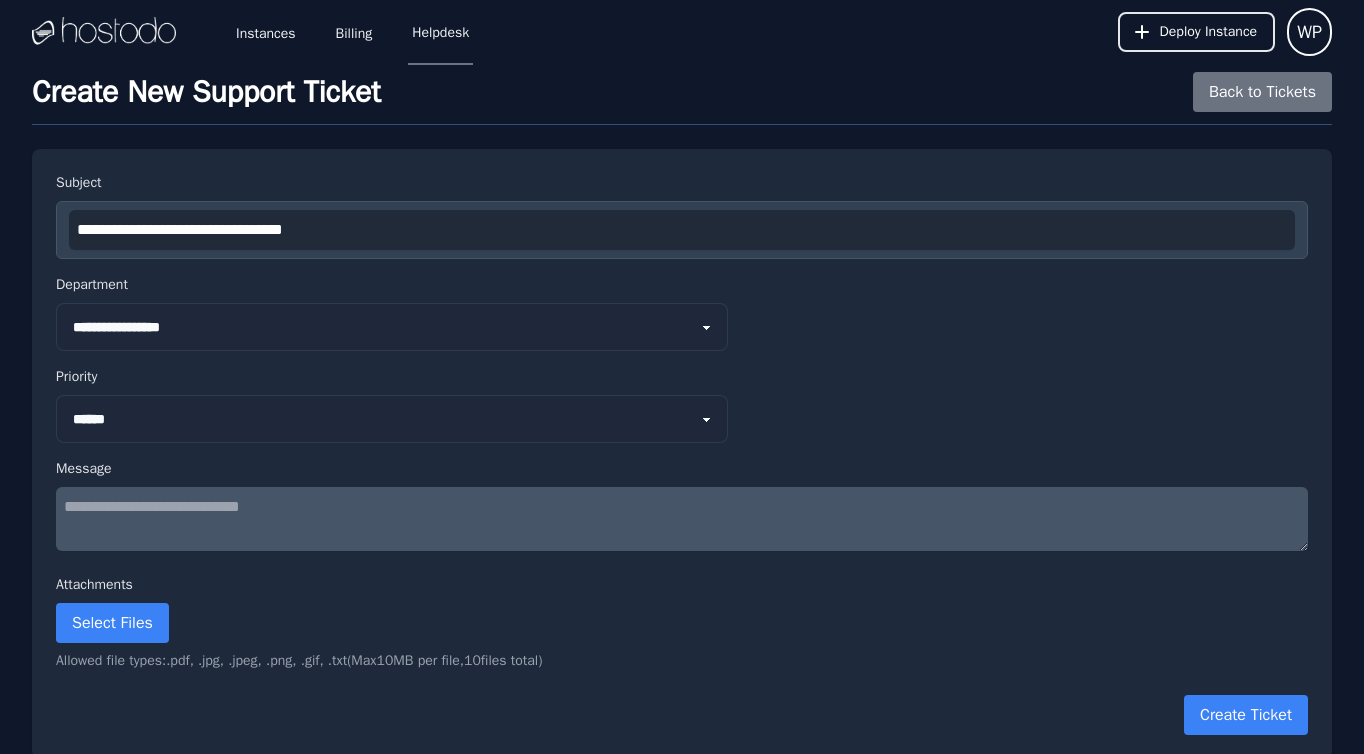 click on "**********" at bounding box center (392, 327) 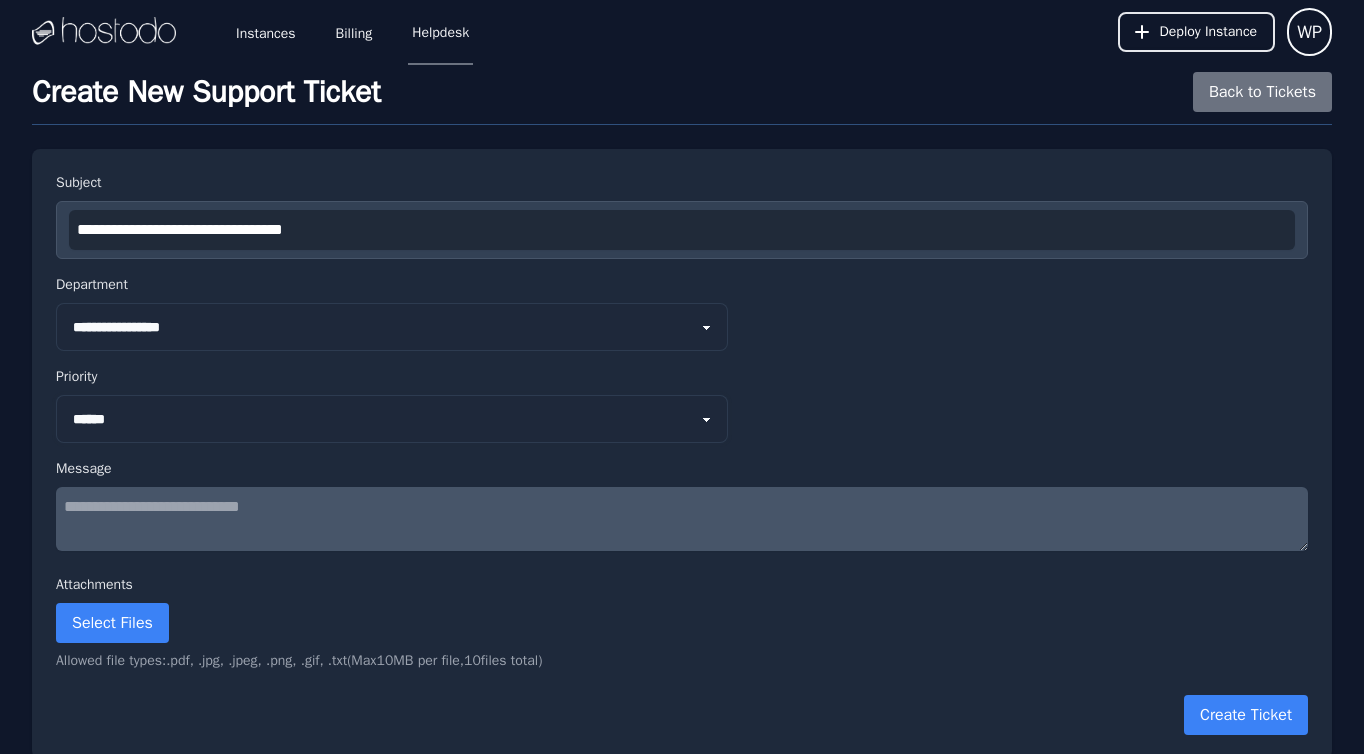 click on "*** ****** **** ********" at bounding box center [392, 419] 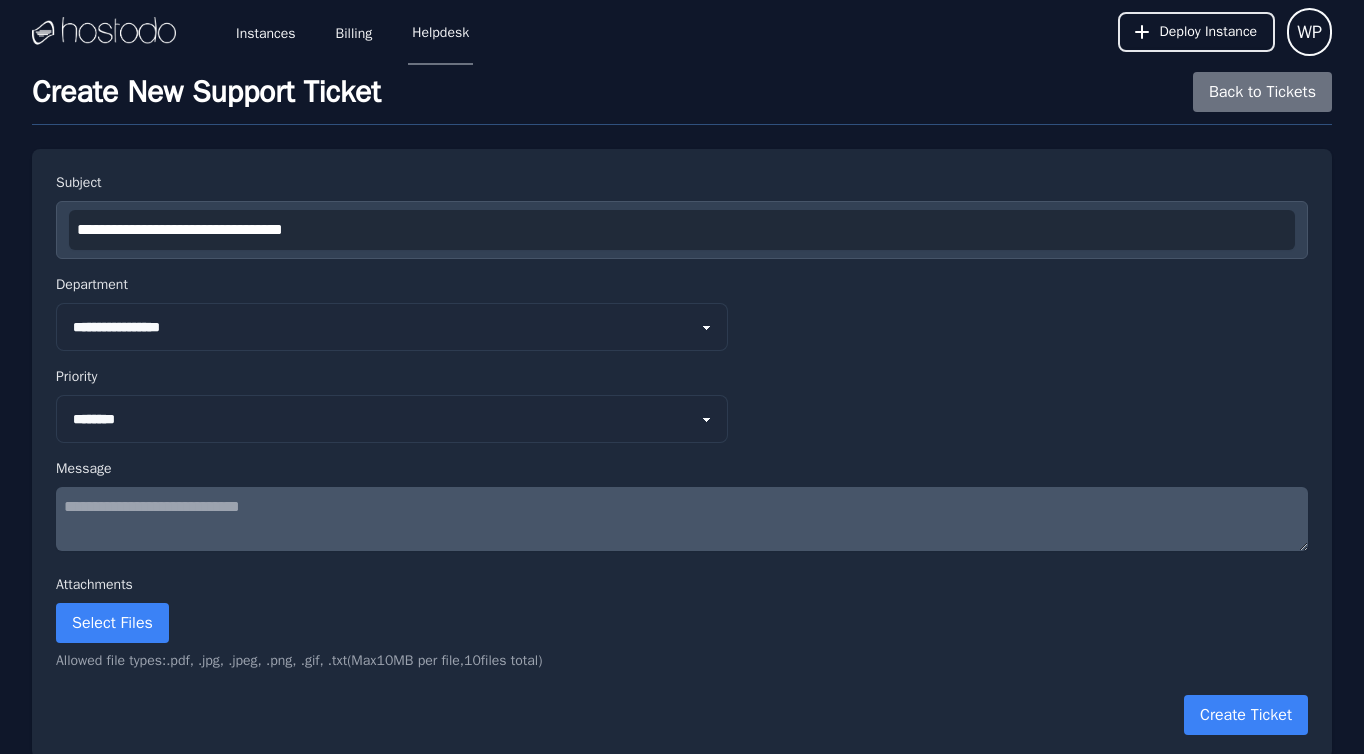 click at bounding box center (682, 519) 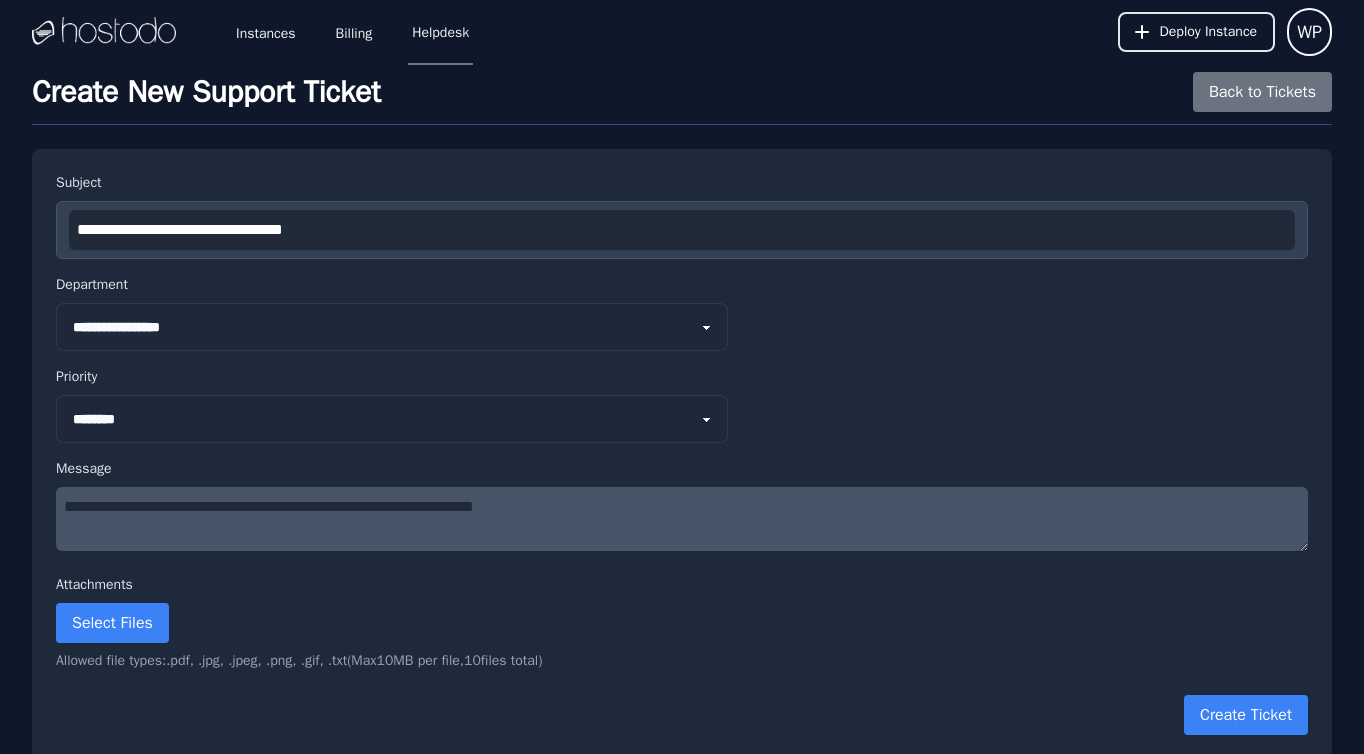 scroll, scrollTop: 13, scrollLeft: 0, axis: vertical 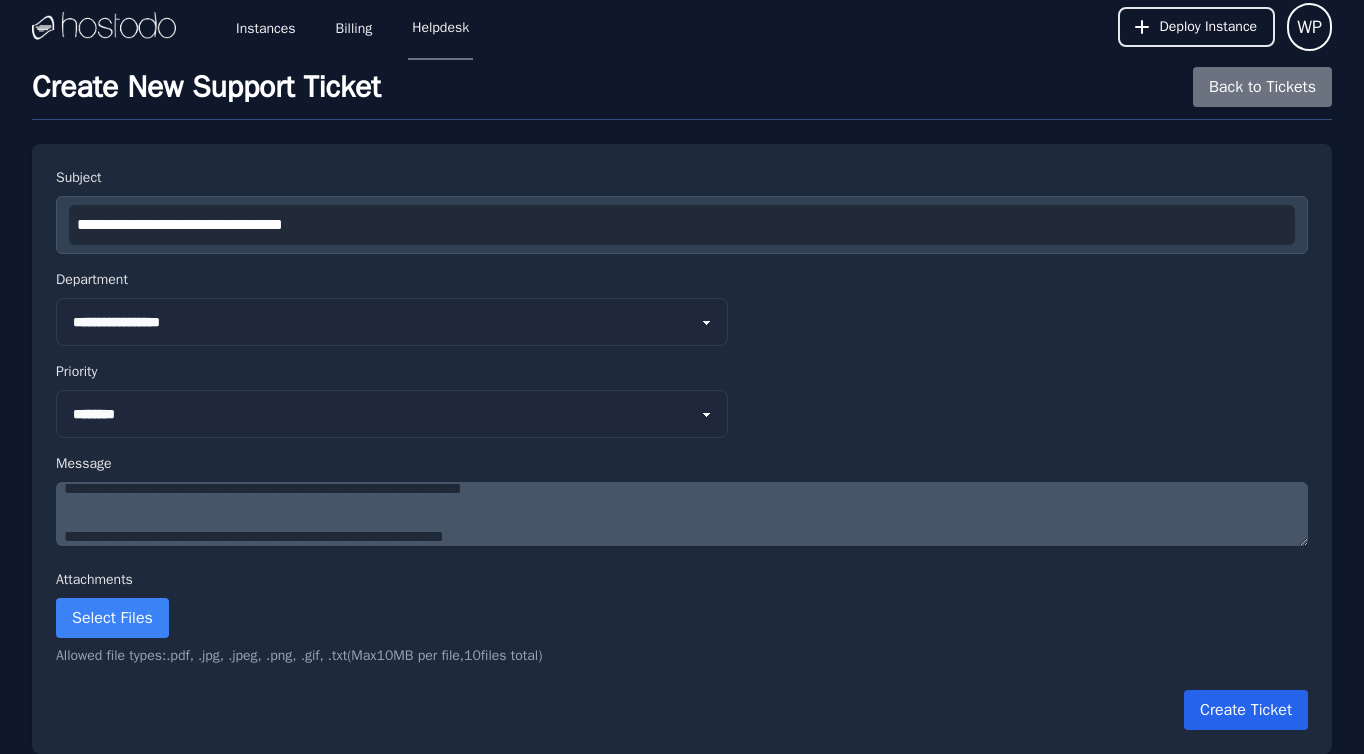 type on "**********" 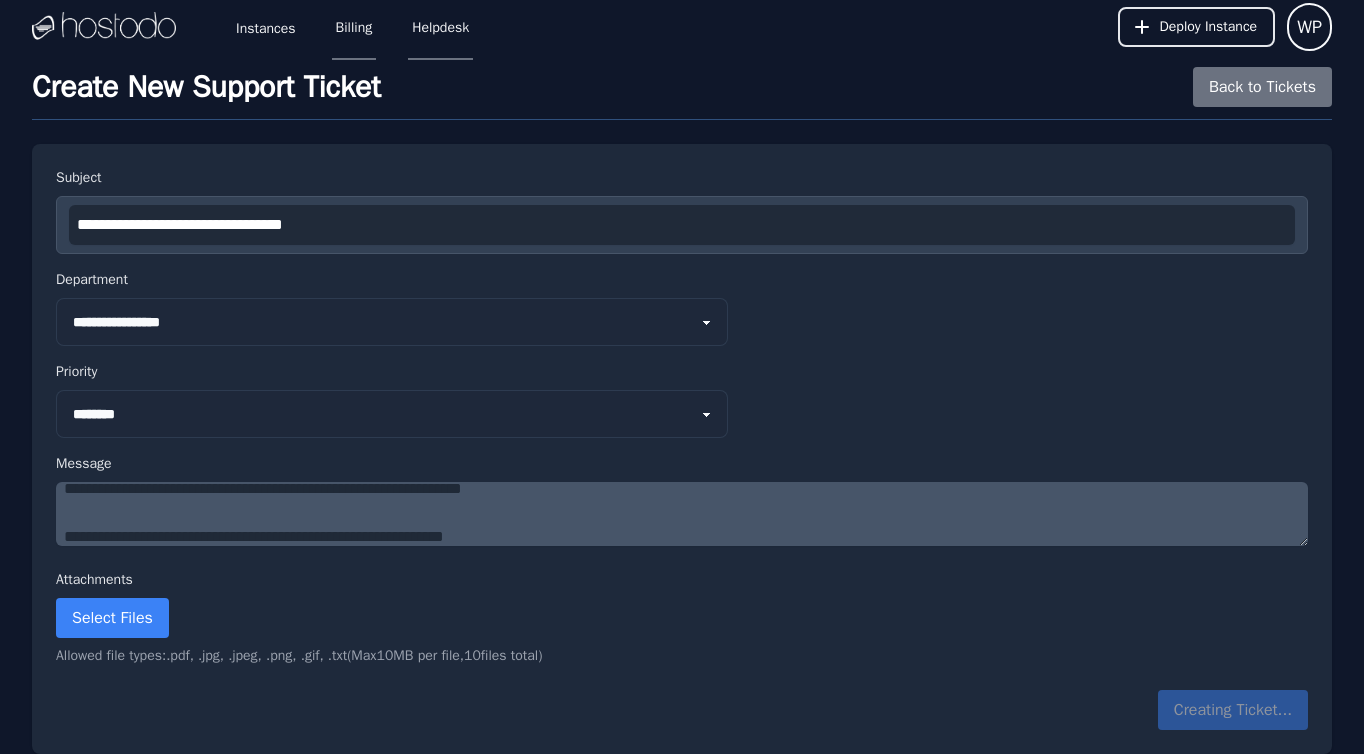 scroll, scrollTop: 0, scrollLeft: 0, axis: both 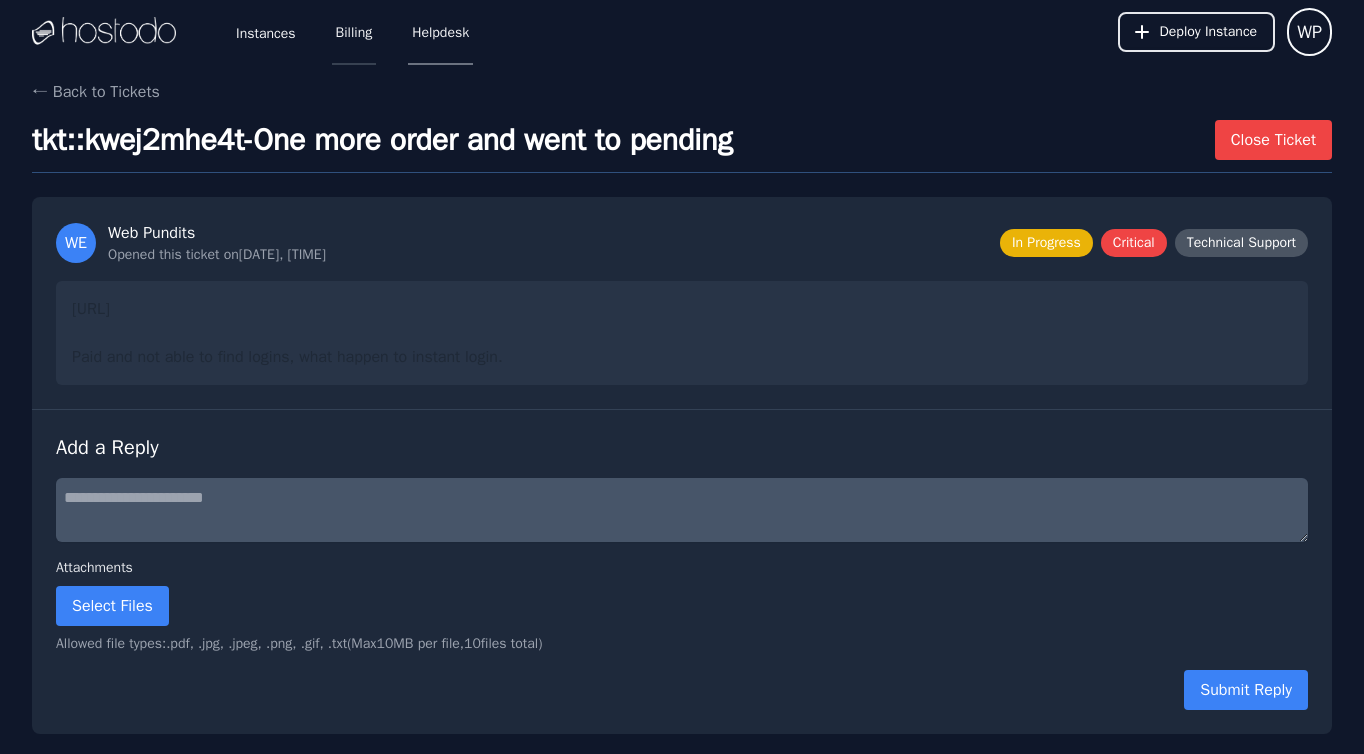 click on "Billing" at bounding box center (354, 32) 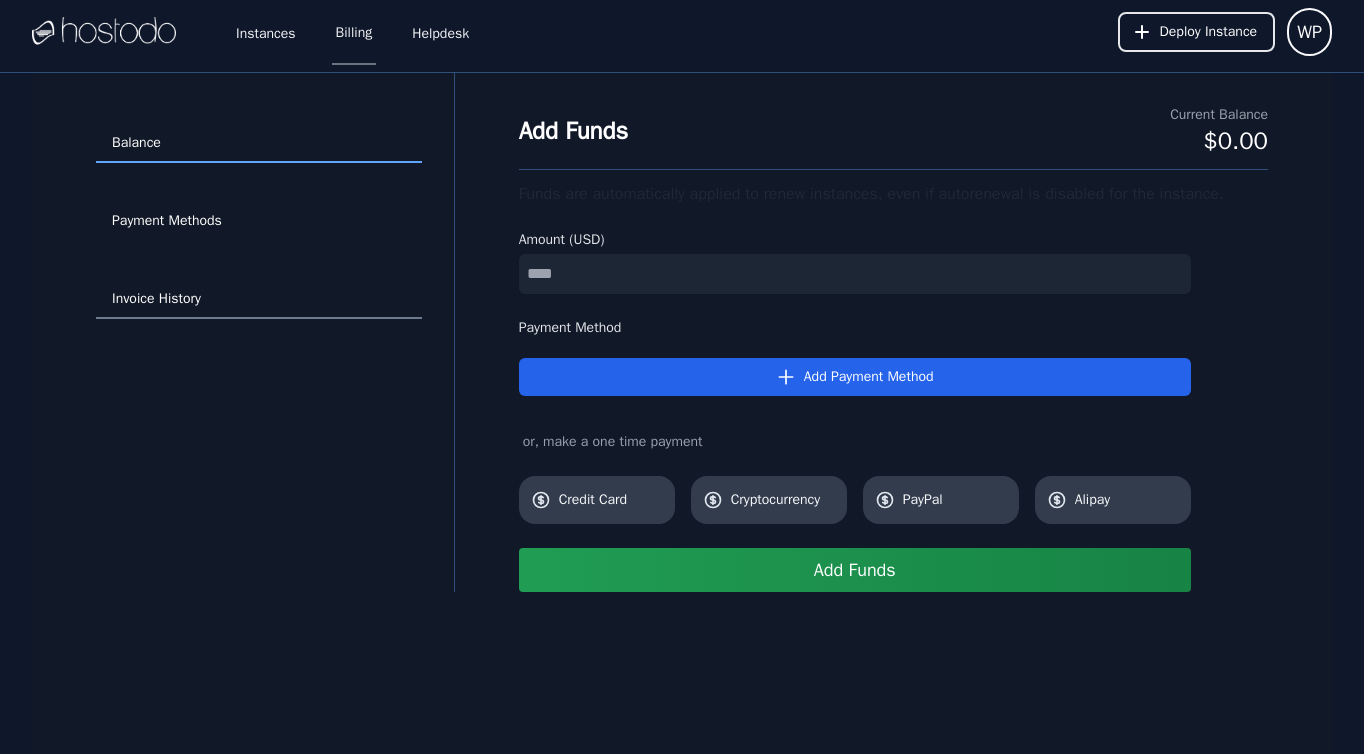 scroll, scrollTop: 0, scrollLeft: 0, axis: both 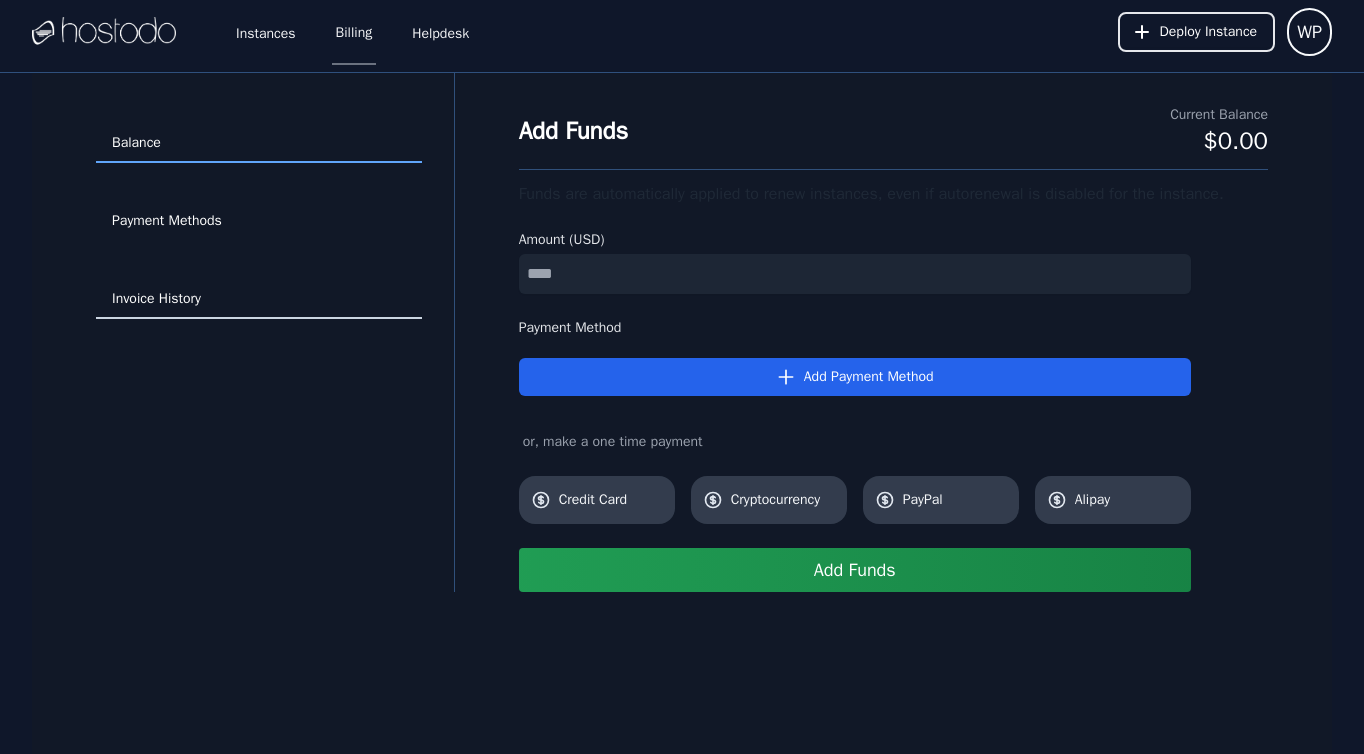 click on "Invoice History" at bounding box center [259, 300] 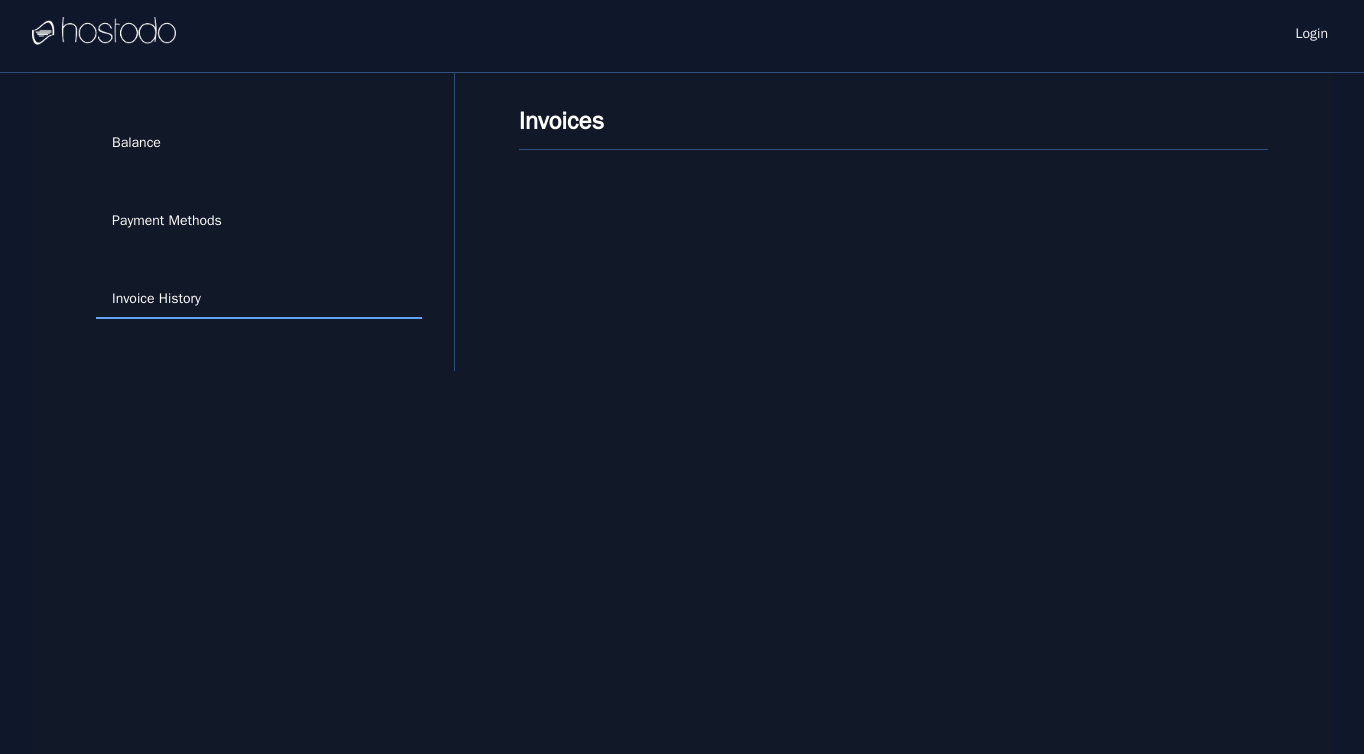 scroll, scrollTop: 0, scrollLeft: 0, axis: both 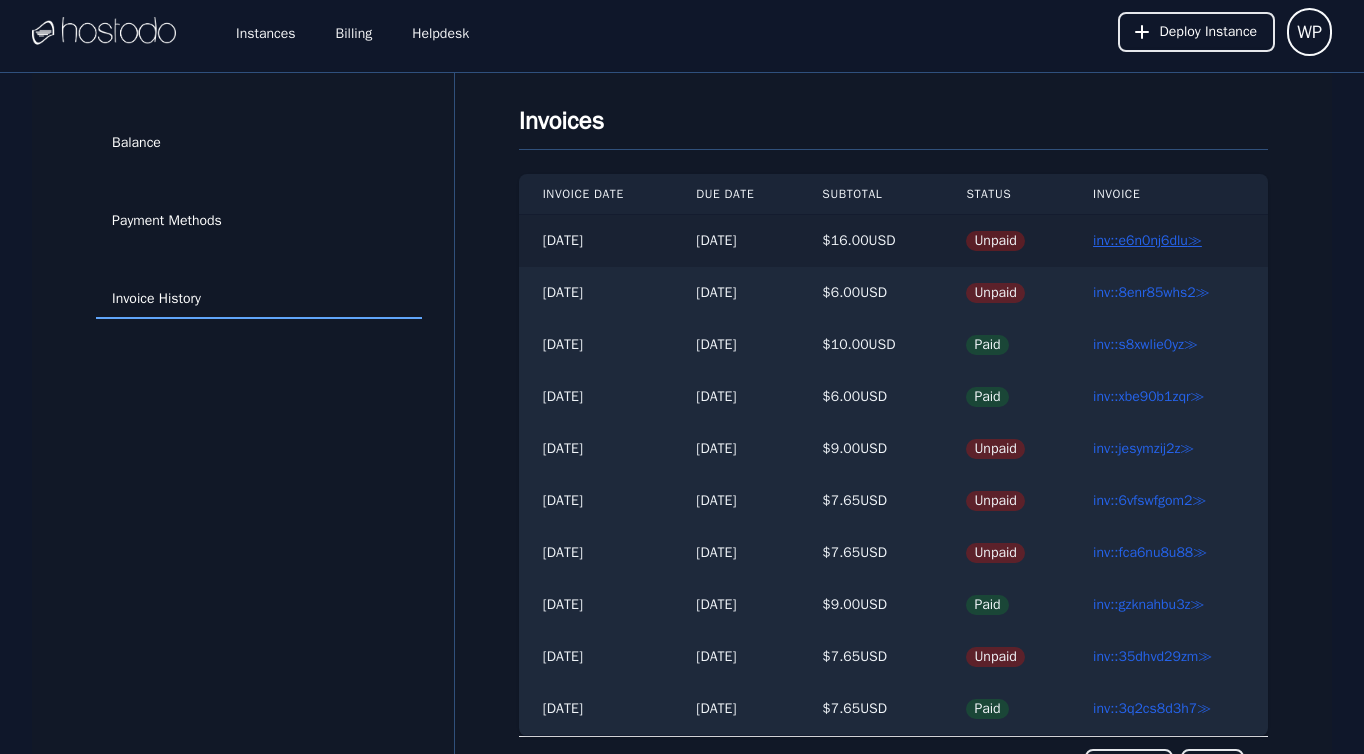 click on "inv::e6n0nj6dlu ≫" at bounding box center (1147, 240) 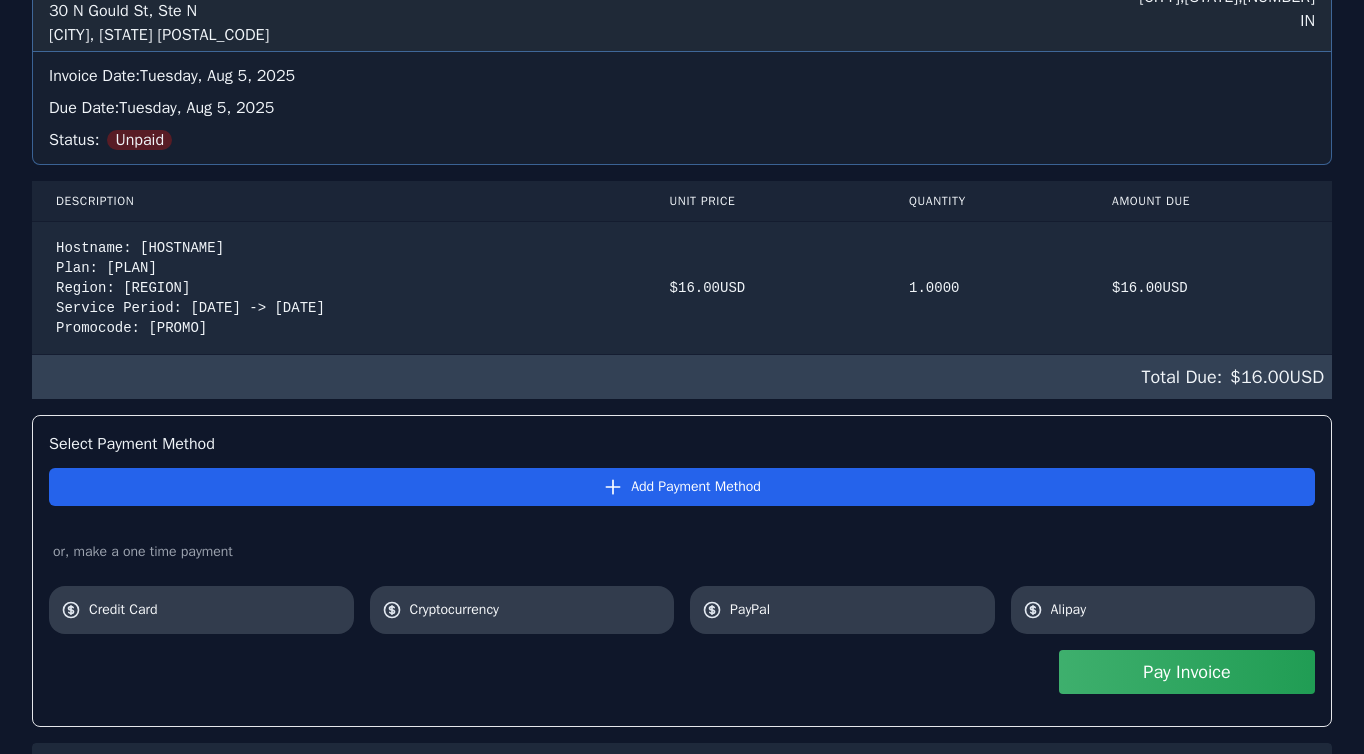 scroll, scrollTop: 0, scrollLeft: 0, axis: both 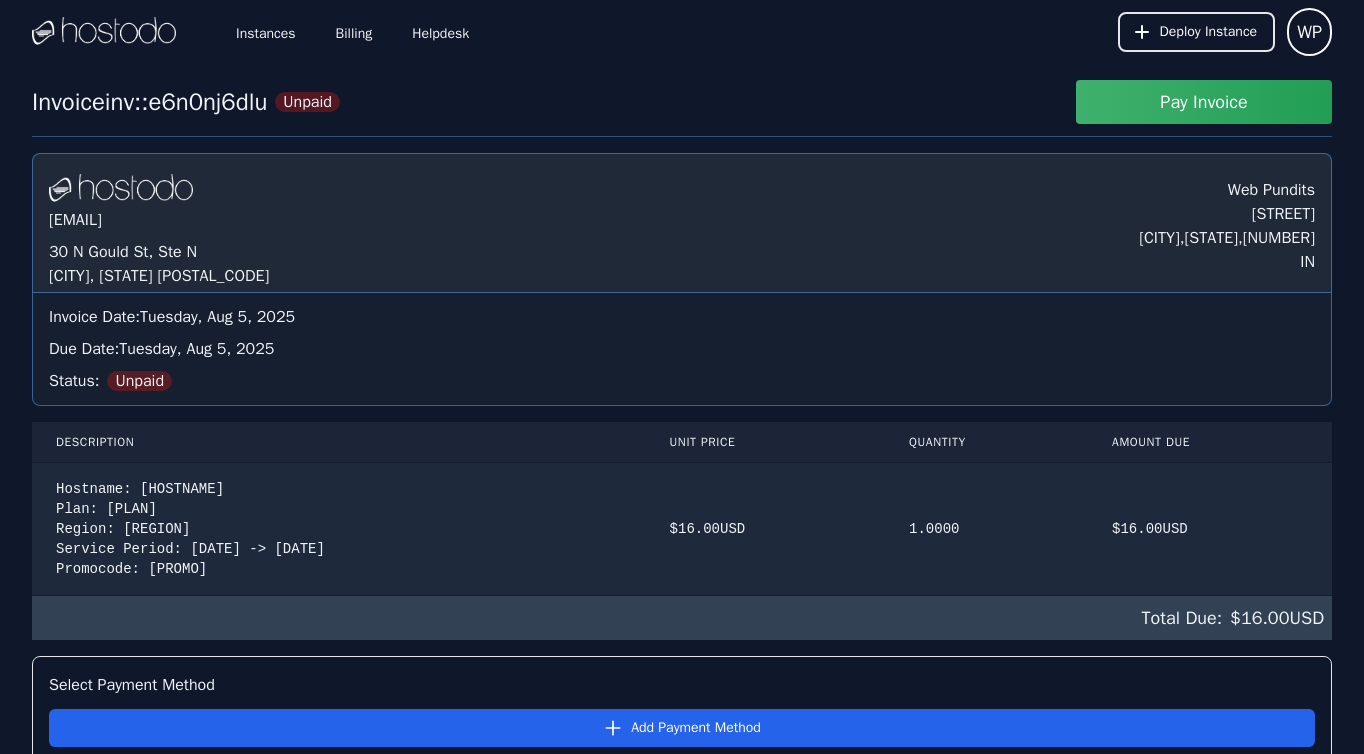 click on "Pay Invoice" at bounding box center (1204, 102) 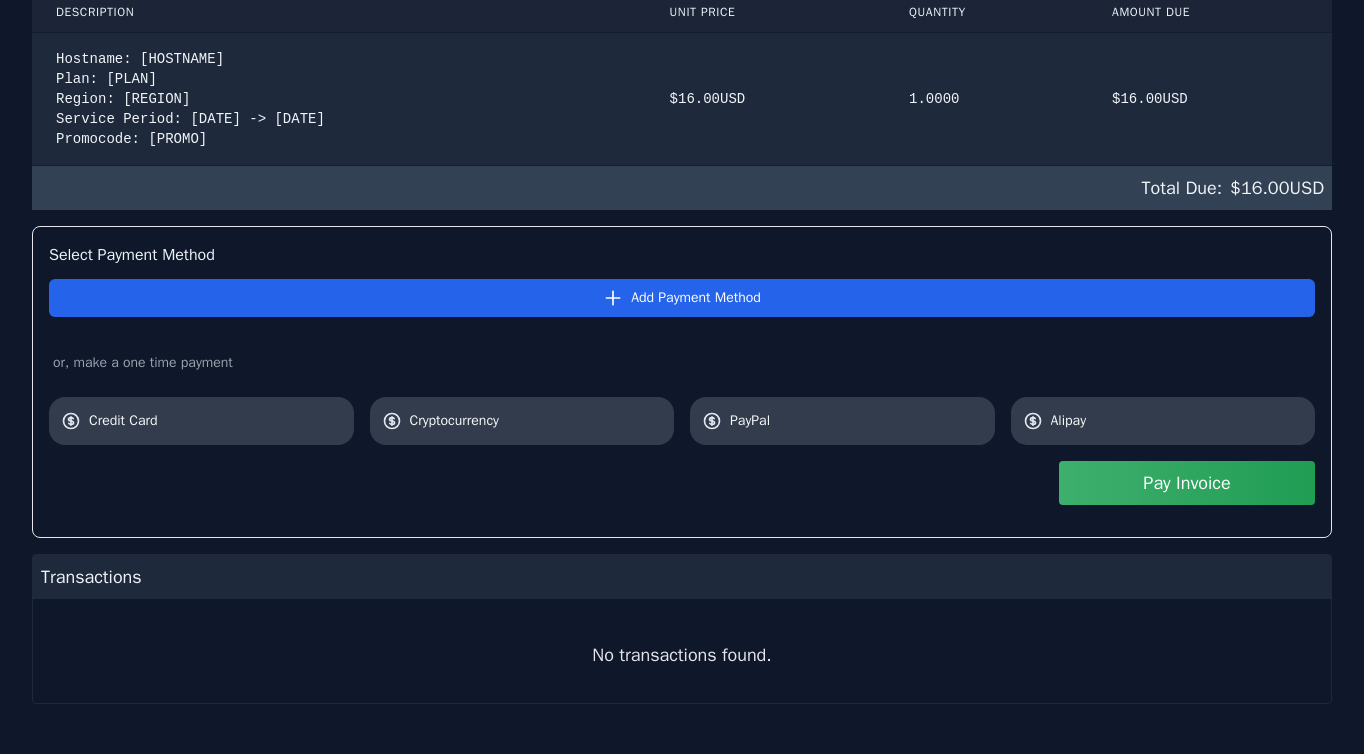 scroll, scrollTop: 444, scrollLeft: 0, axis: vertical 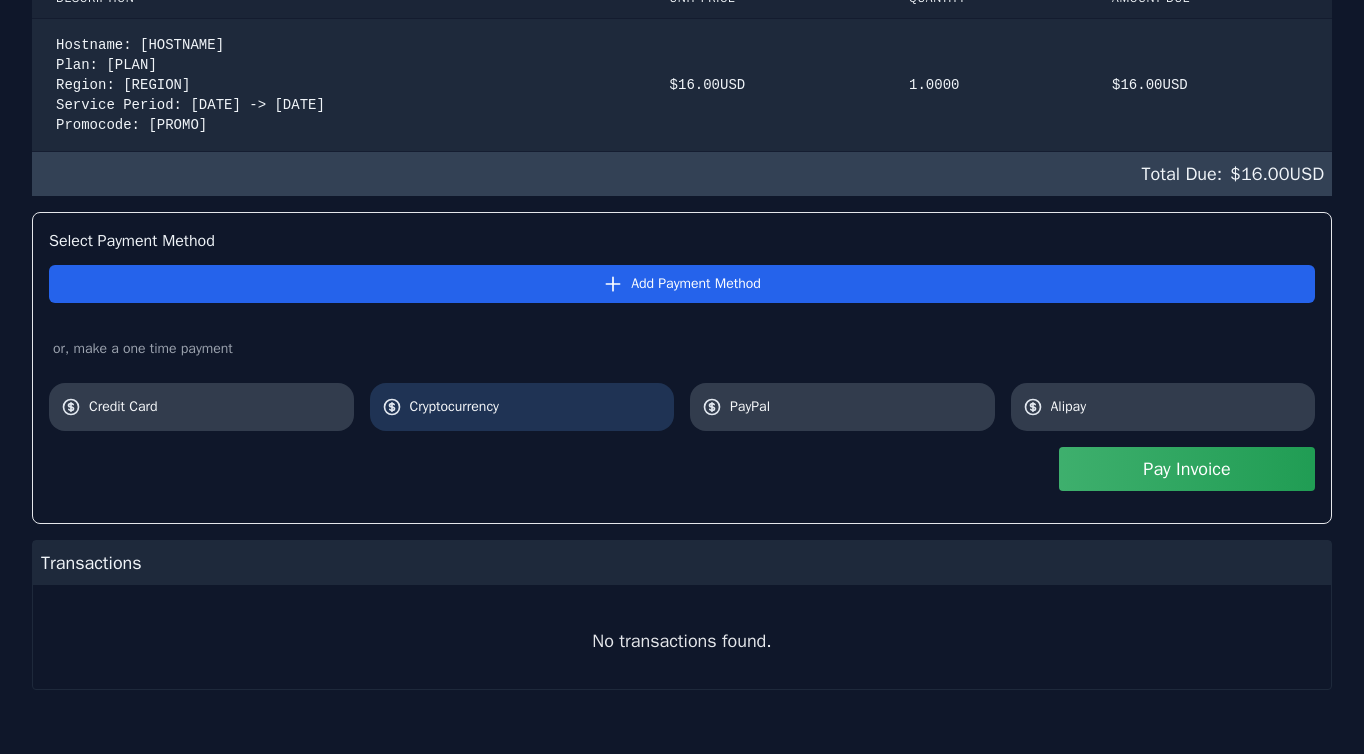 click on "Cryptocurrency" at bounding box center [522, 407] 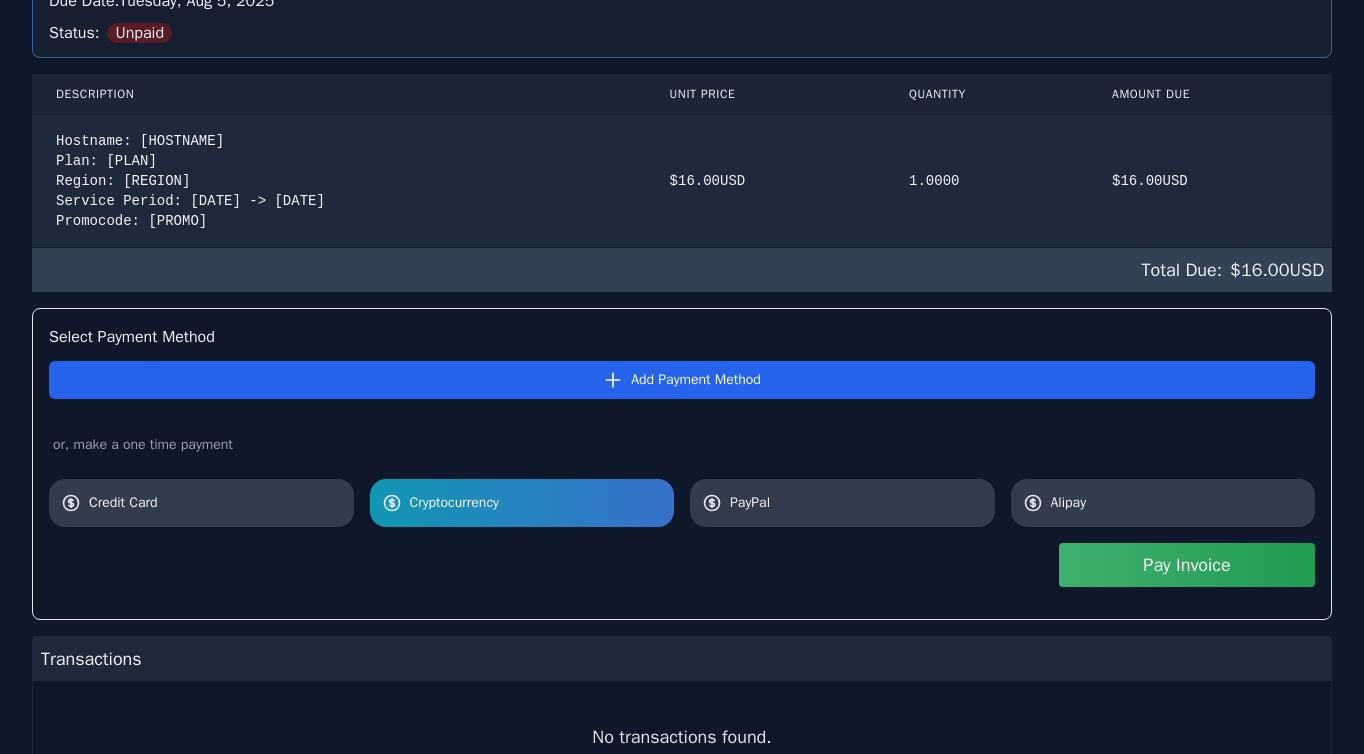 scroll, scrollTop: 346, scrollLeft: 0, axis: vertical 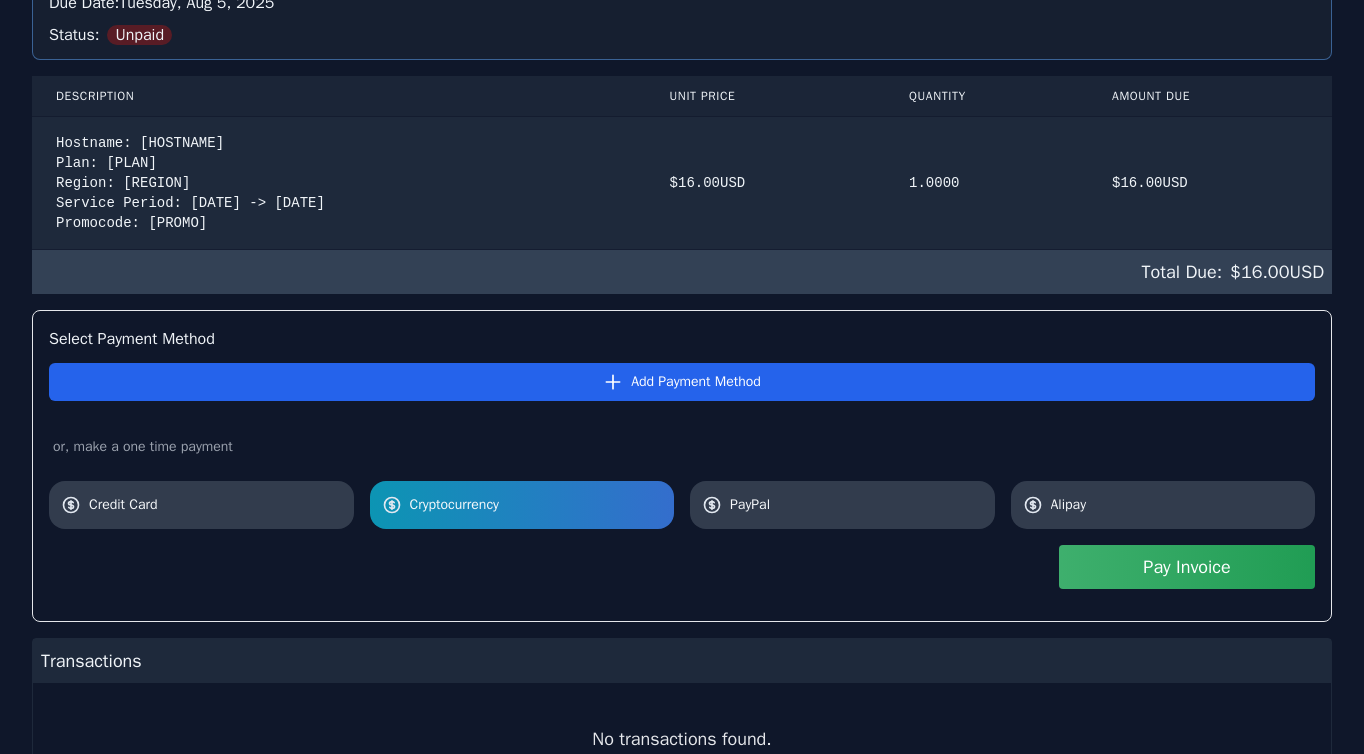 click on "Cryptocurrency" at bounding box center [522, 505] 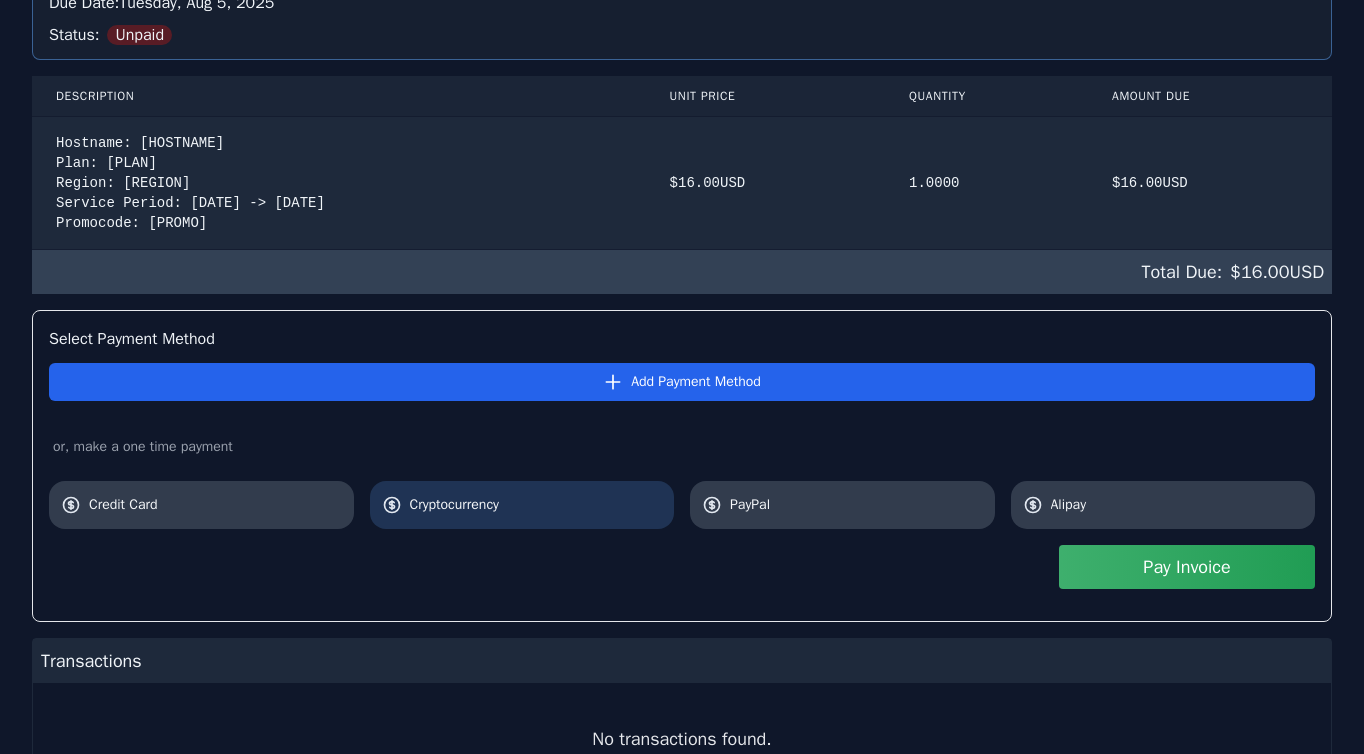 click on "Cryptocurrency" at bounding box center [522, 505] 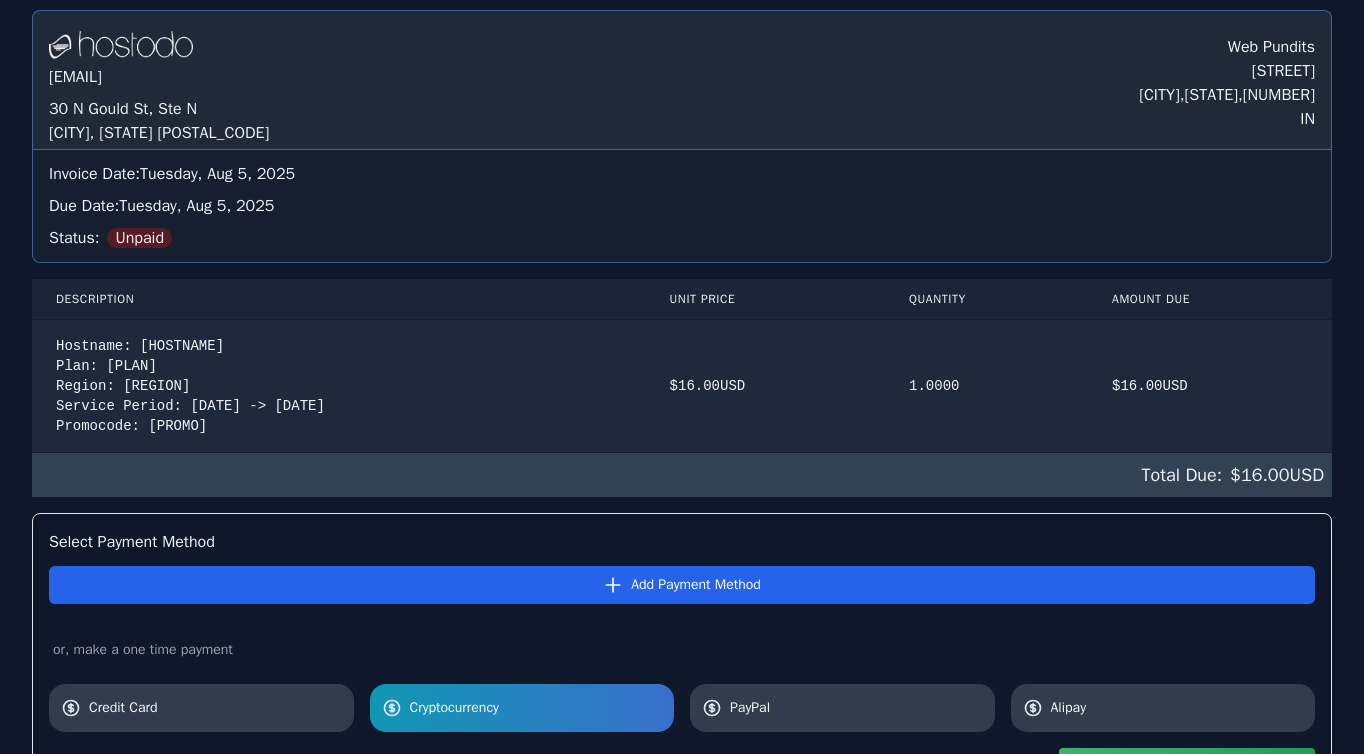 scroll, scrollTop: 0, scrollLeft: 0, axis: both 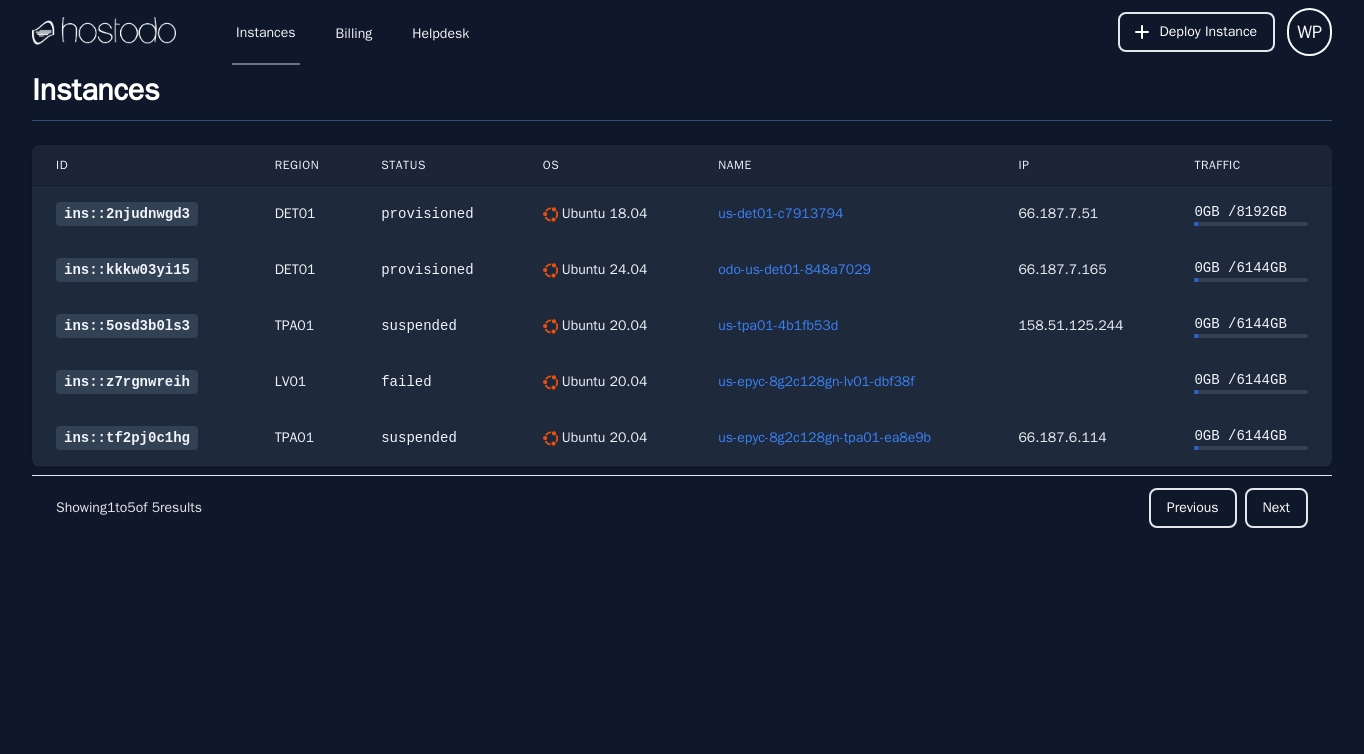 click on "Helpdesk" at bounding box center (440, 32) 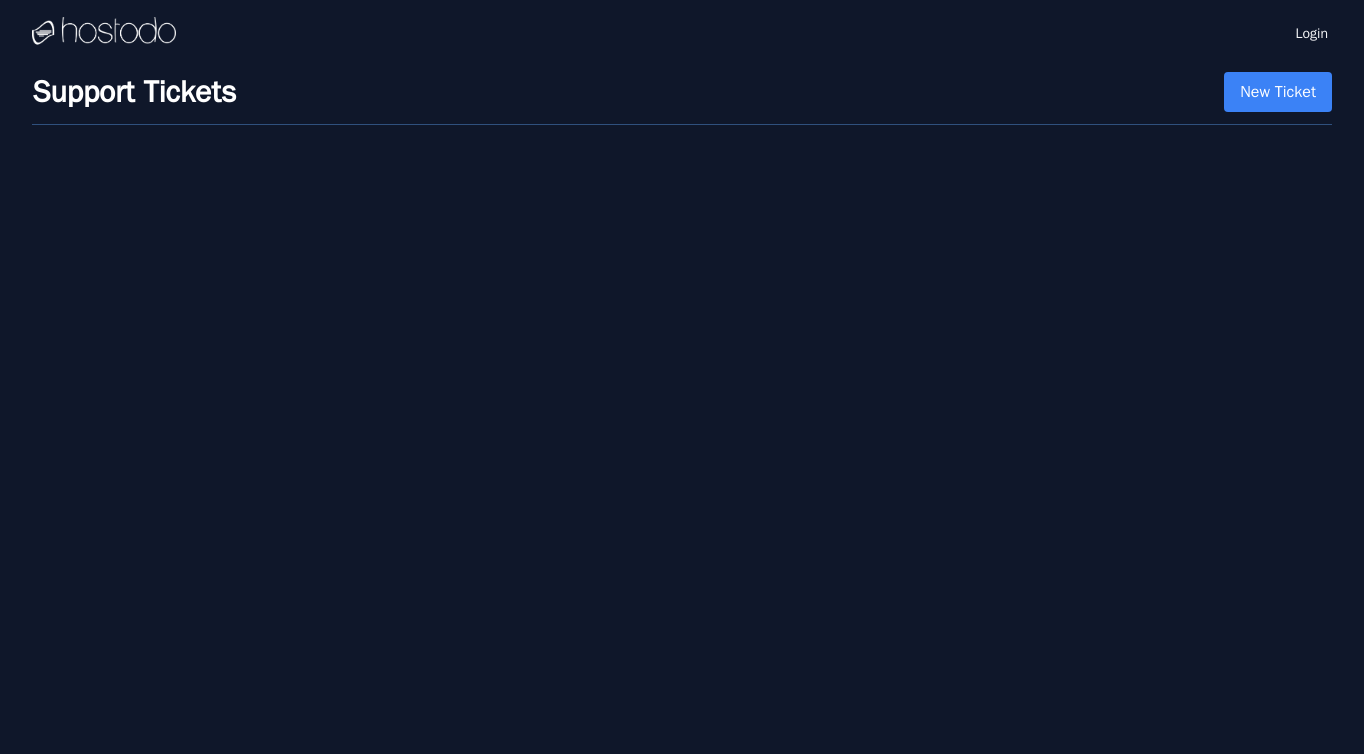scroll, scrollTop: 0, scrollLeft: 0, axis: both 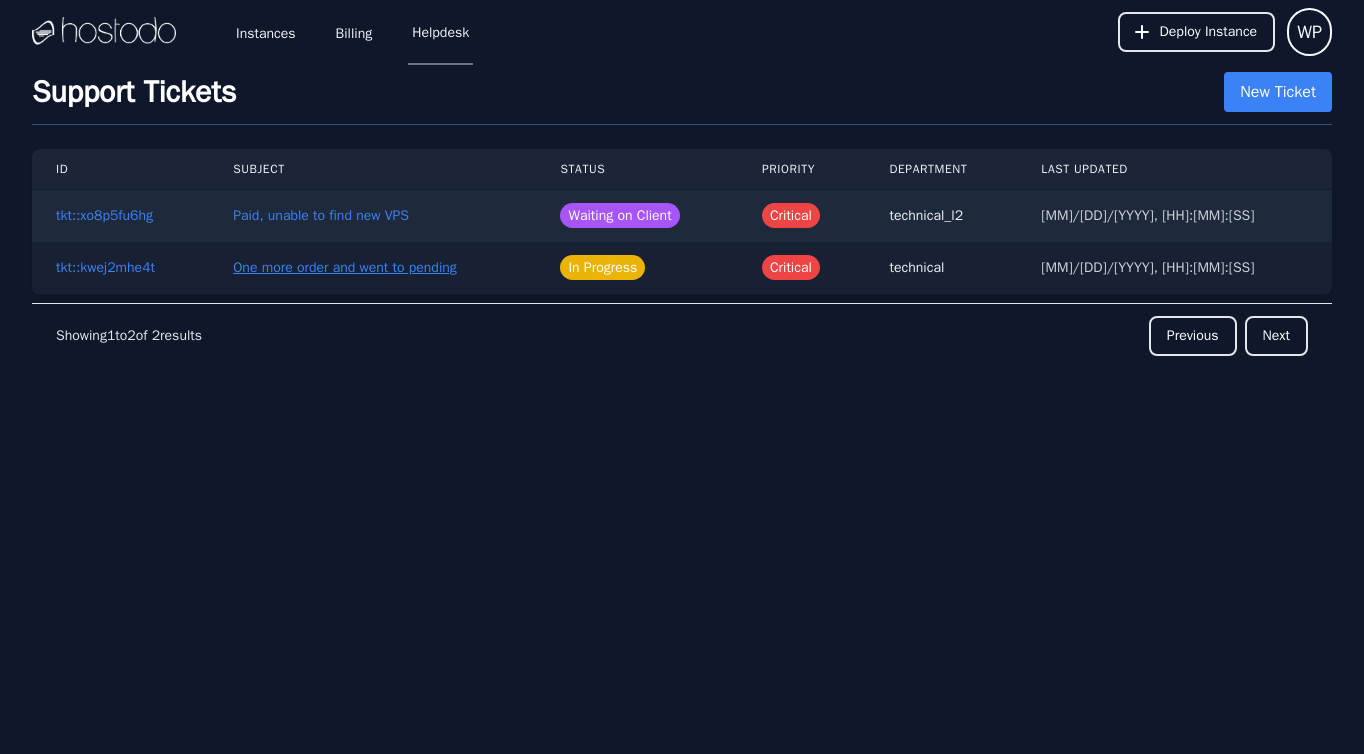 click on "One more order and went to pending" at bounding box center [345, 268] 